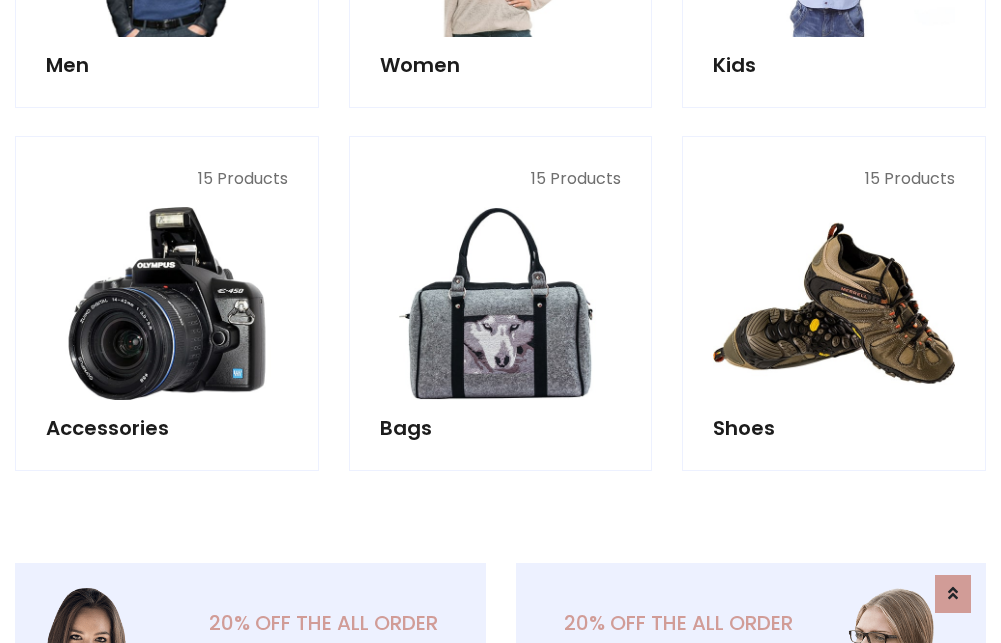 scroll, scrollTop: 853, scrollLeft: 0, axis: vertical 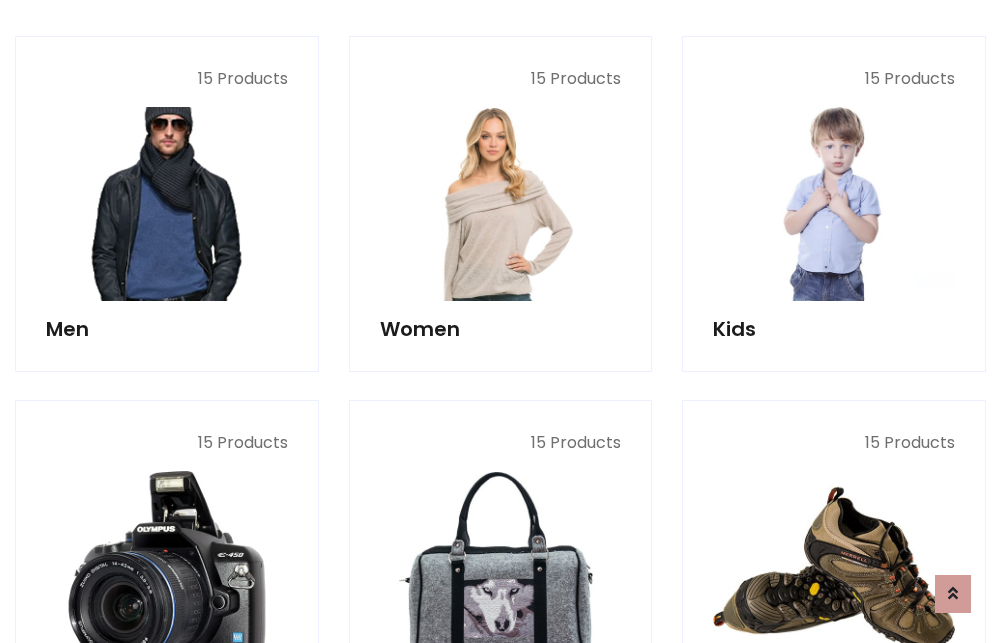 click at bounding box center (167, 204) 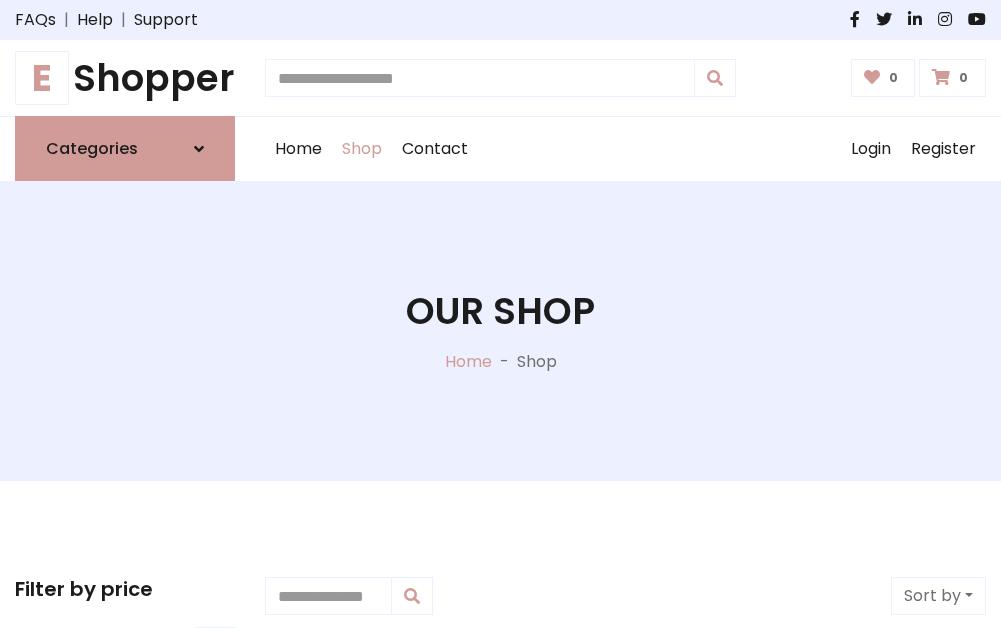 scroll, scrollTop: 807, scrollLeft: 0, axis: vertical 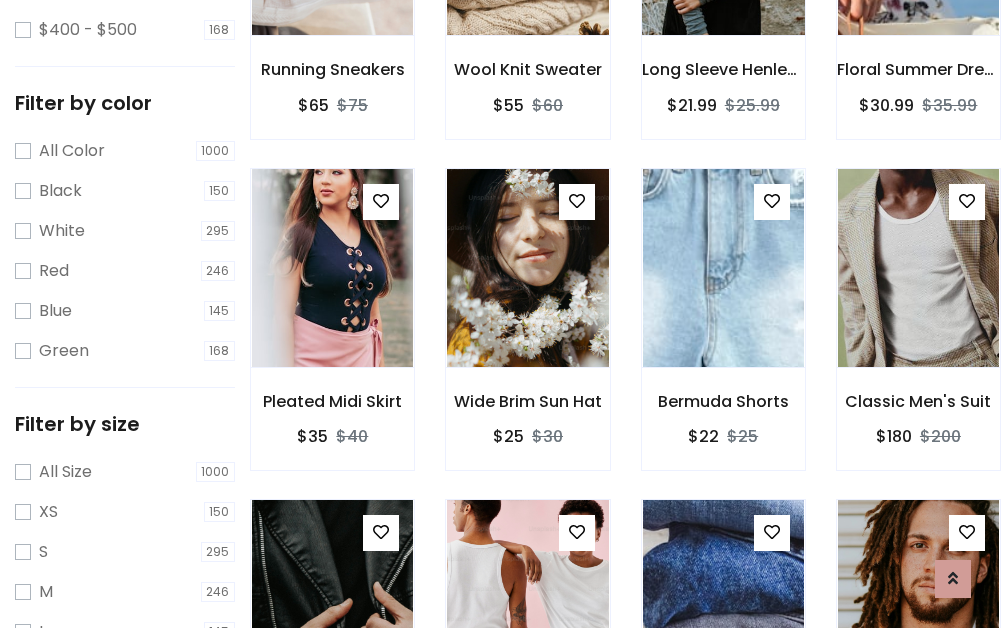click at bounding box center [723, -64] 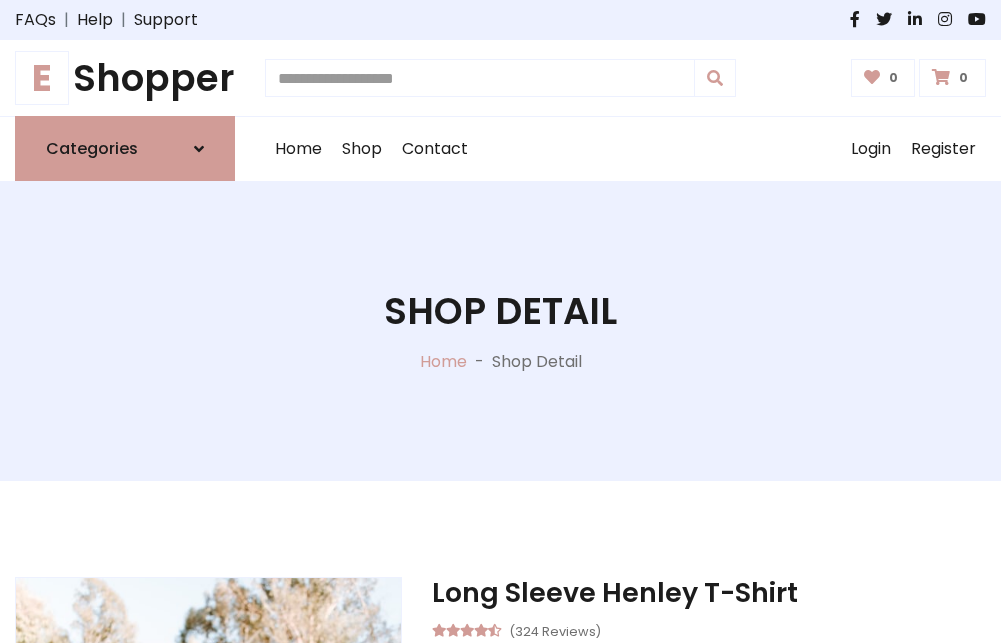scroll, scrollTop: 0, scrollLeft: 0, axis: both 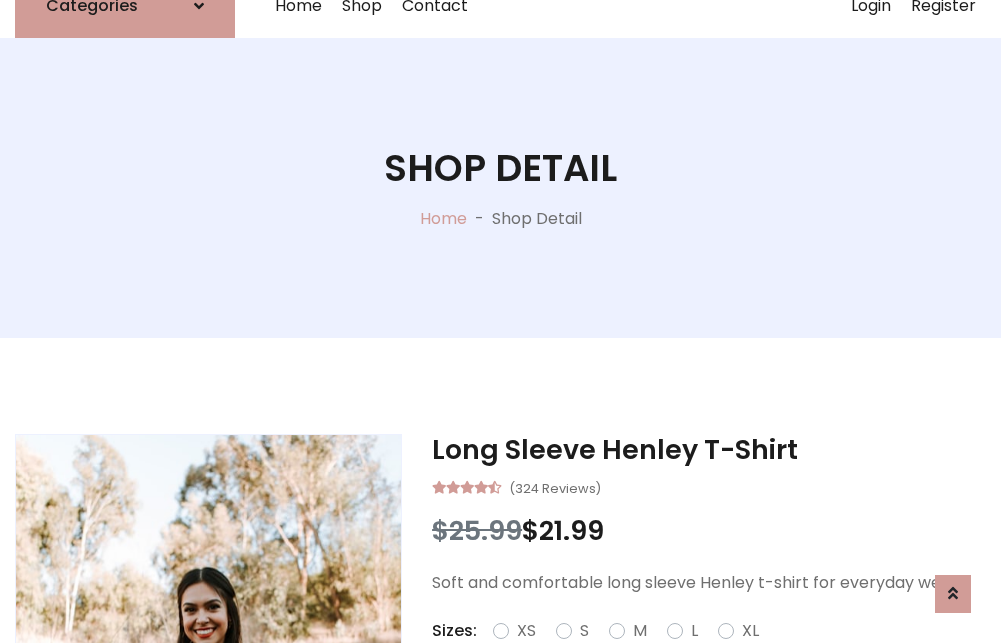 click on "Red" at bounding box center [722, 655] 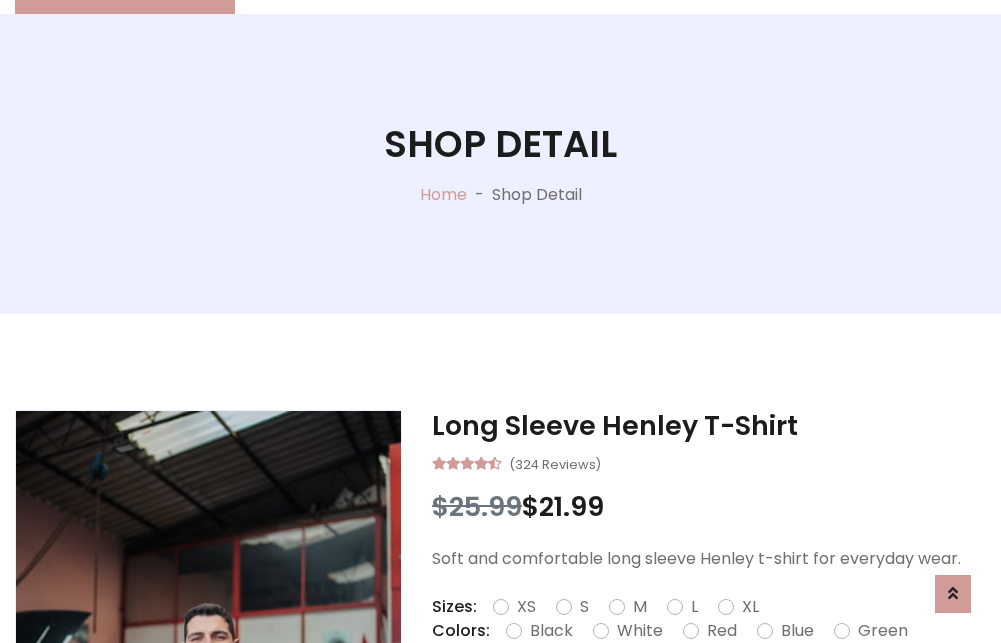 click on "Add To Cart" at bounding box center [653, 694] 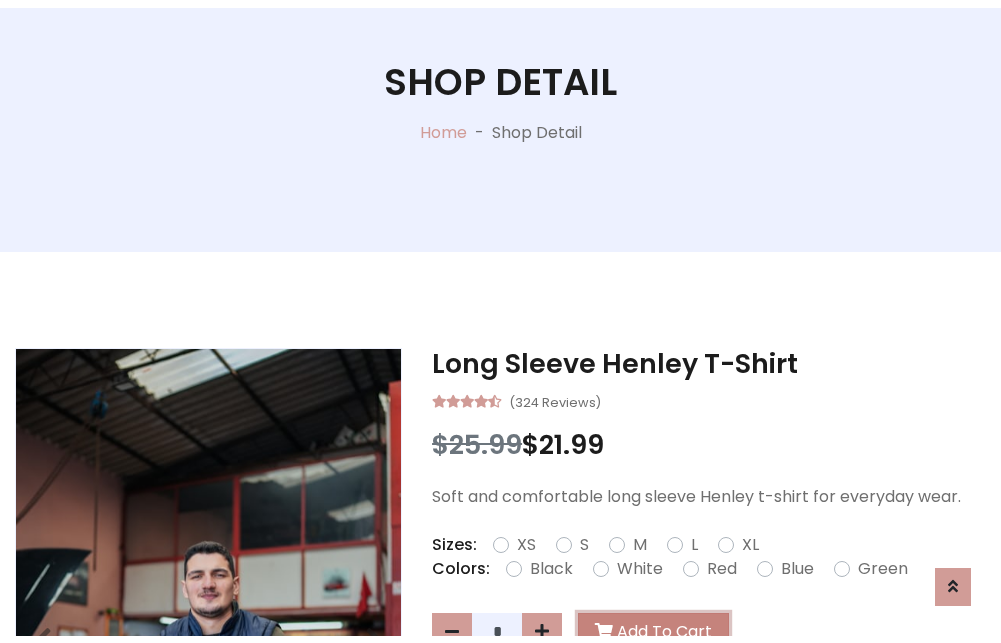 scroll, scrollTop: 0, scrollLeft: 0, axis: both 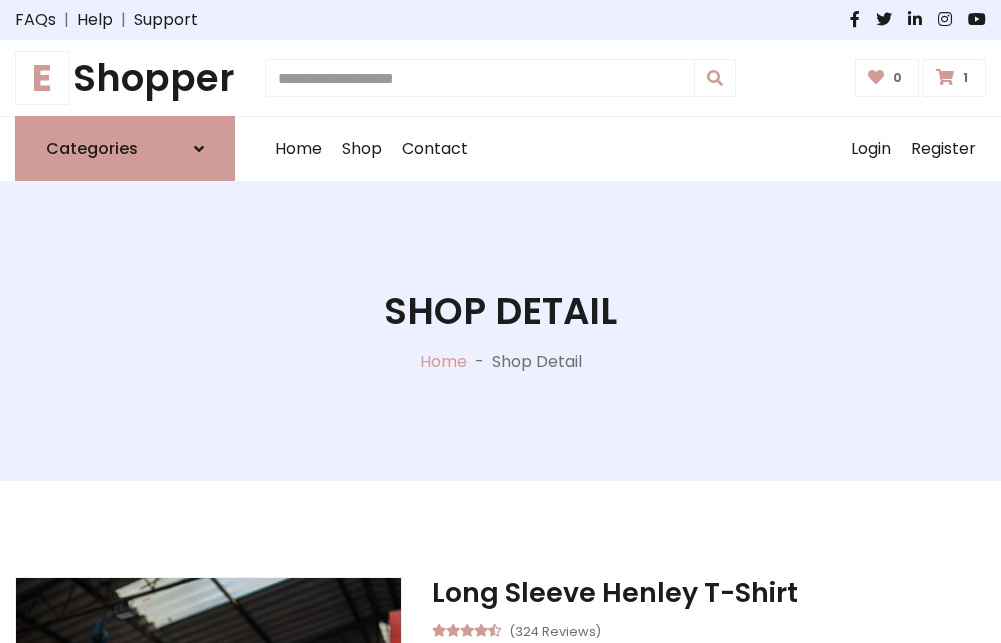 click at bounding box center [945, 77] 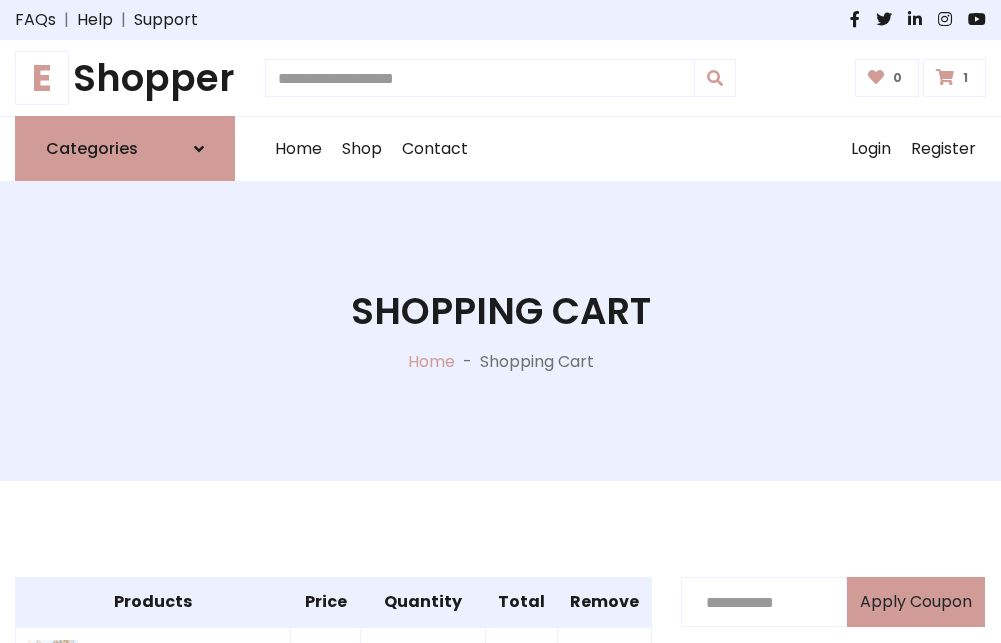 scroll, scrollTop: 474, scrollLeft: 0, axis: vertical 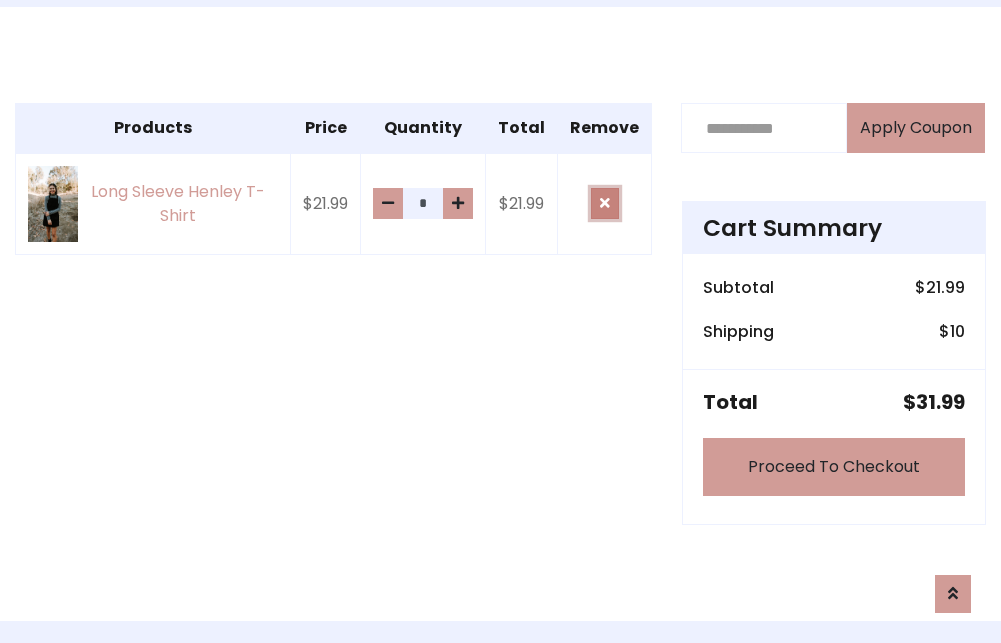 click at bounding box center [605, 203] 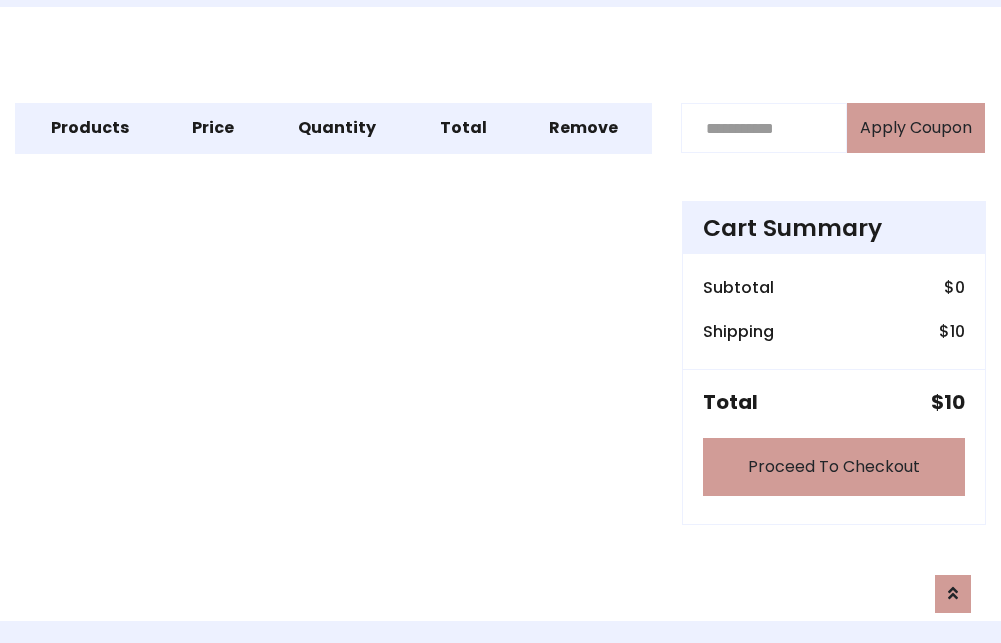 scroll, scrollTop: 247, scrollLeft: 0, axis: vertical 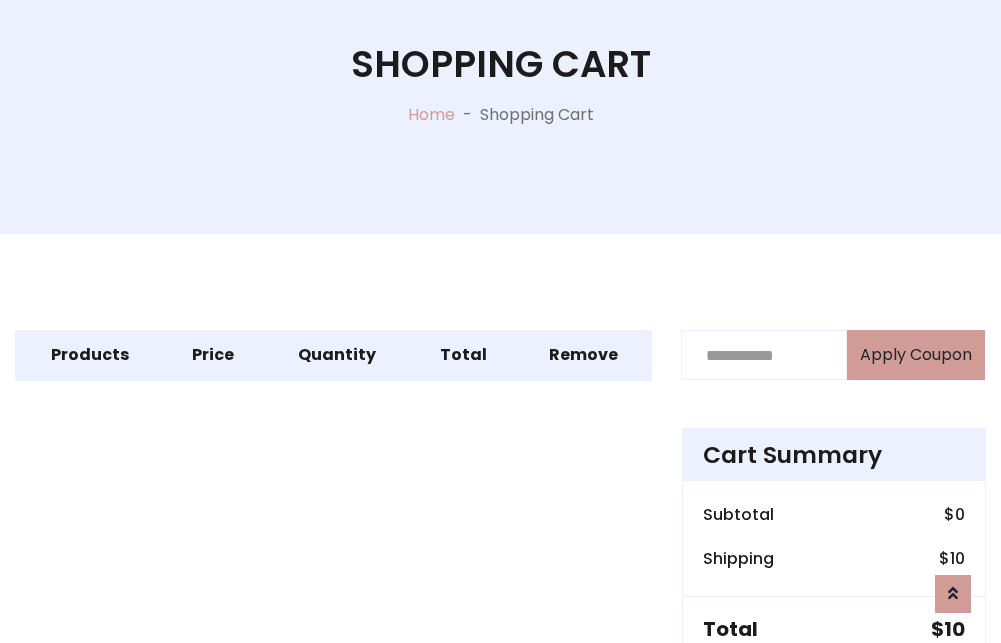 click on "Proceed To Checkout" at bounding box center (834, 694) 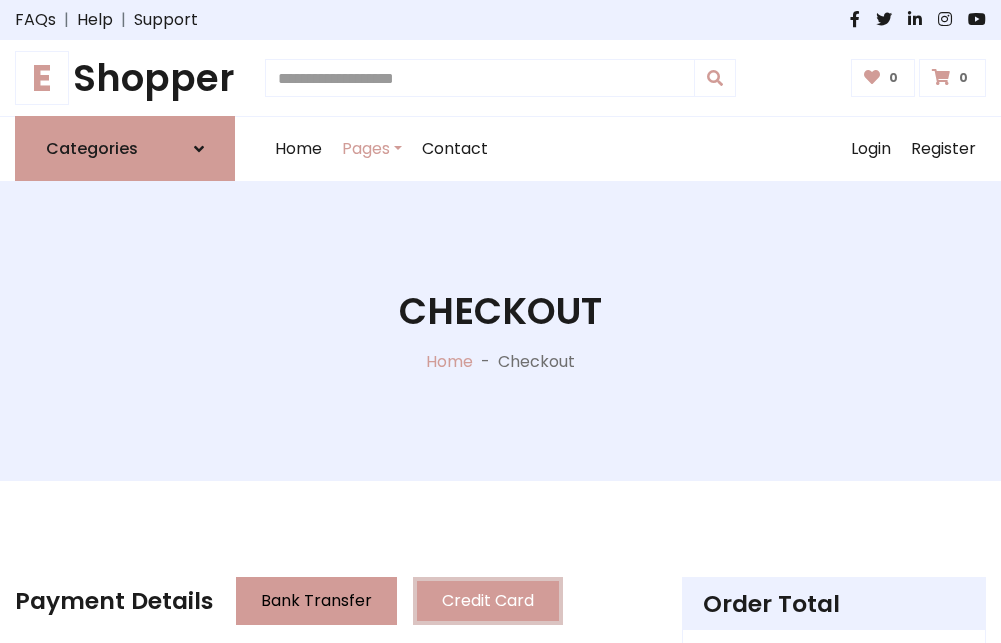 scroll, scrollTop: 137, scrollLeft: 0, axis: vertical 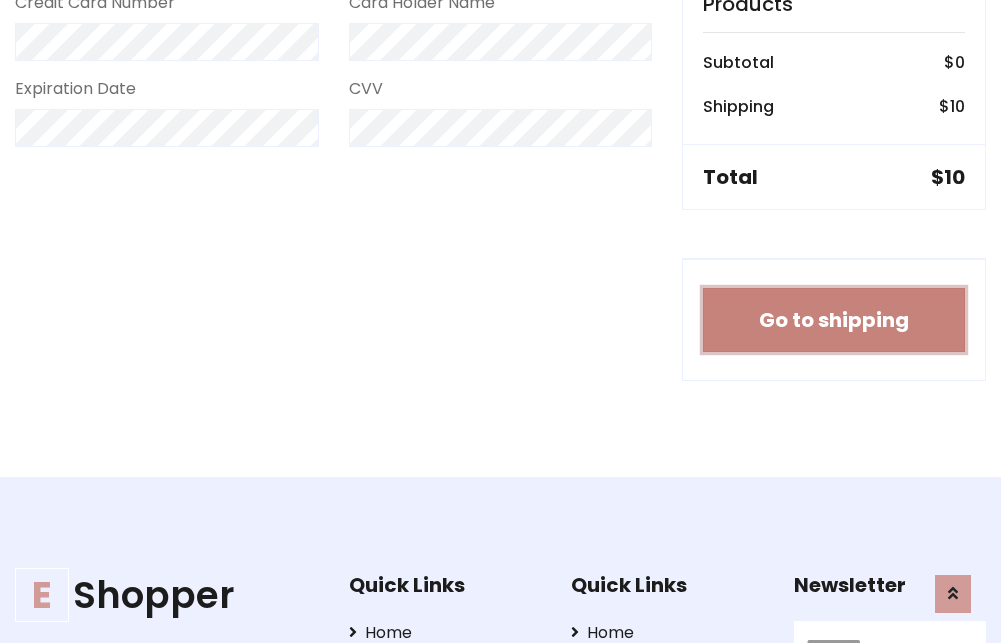 click on "Go to shipping" at bounding box center (834, 320) 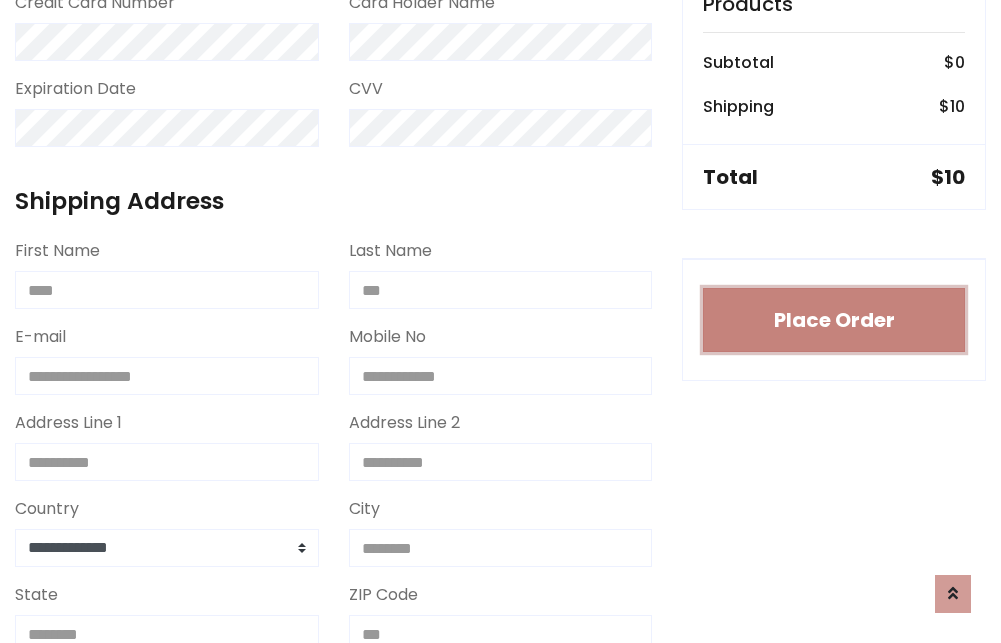 type 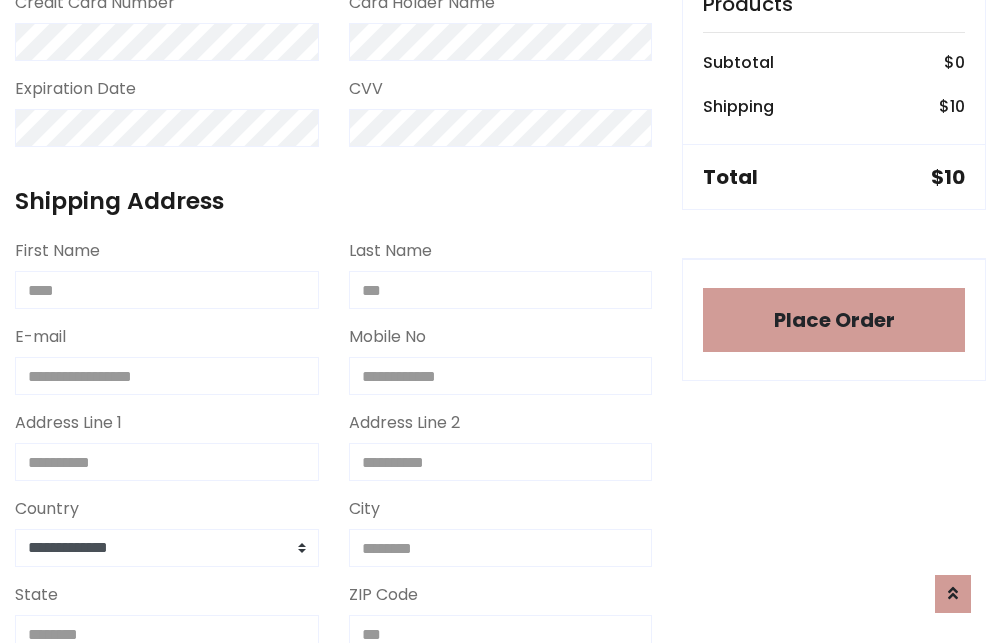 scroll, scrollTop: 1196, scrollLeft: 0, axis: vertical 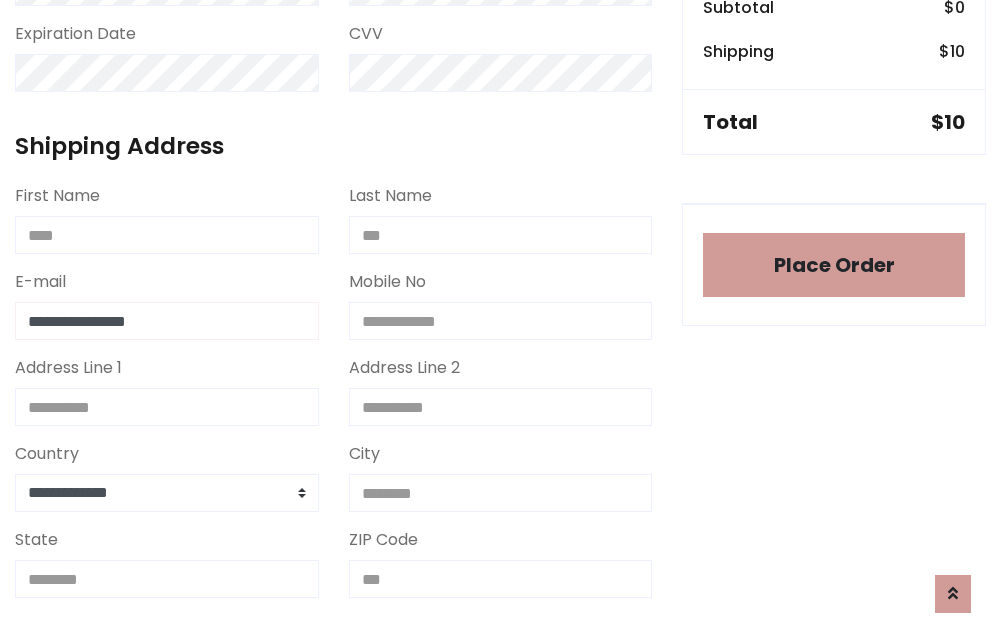 type on "**********" 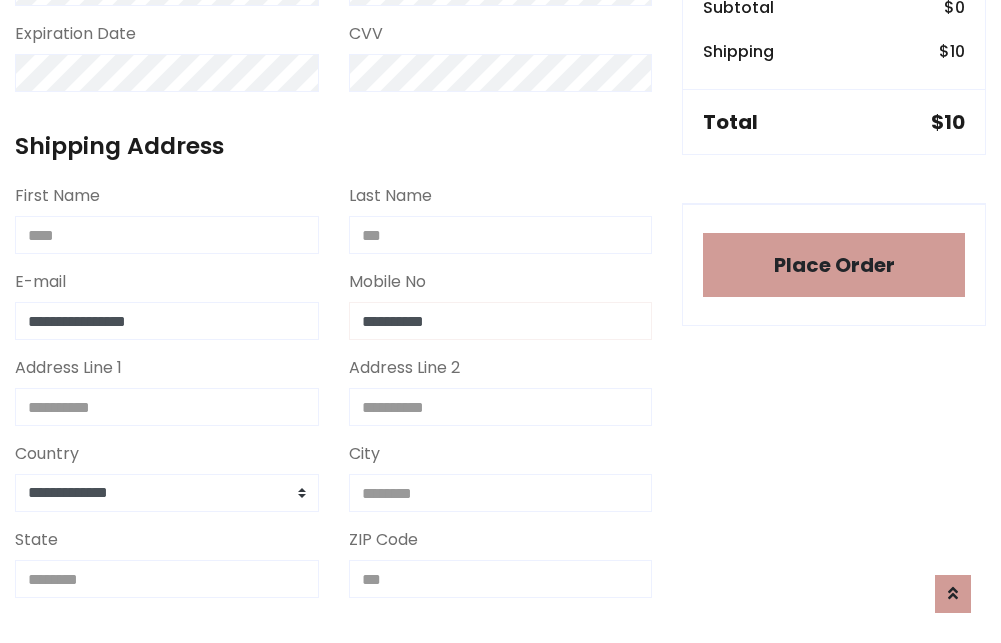 type on "**********" 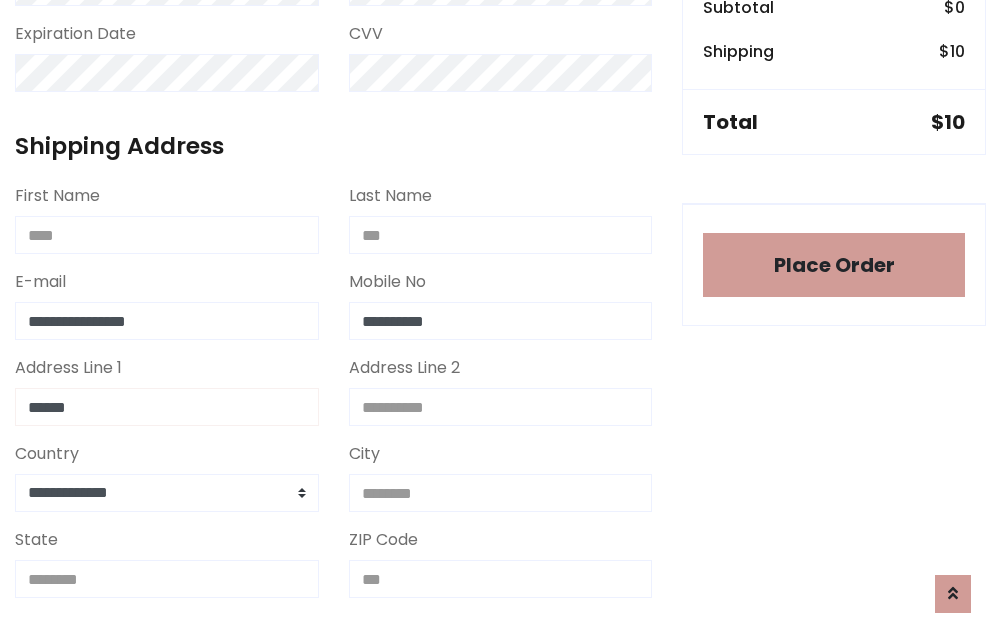type on "******" 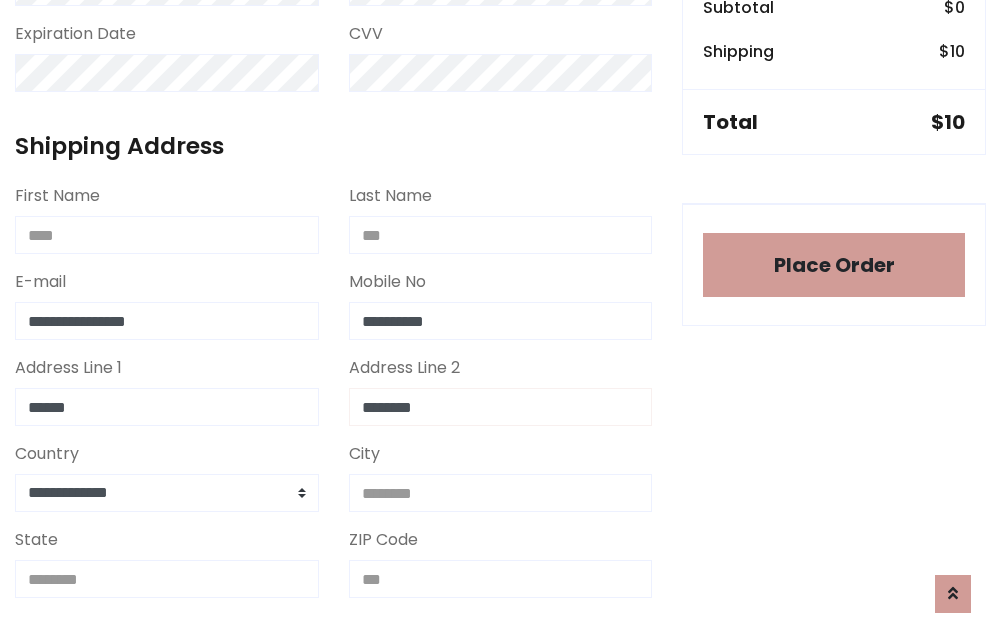 type on "********" 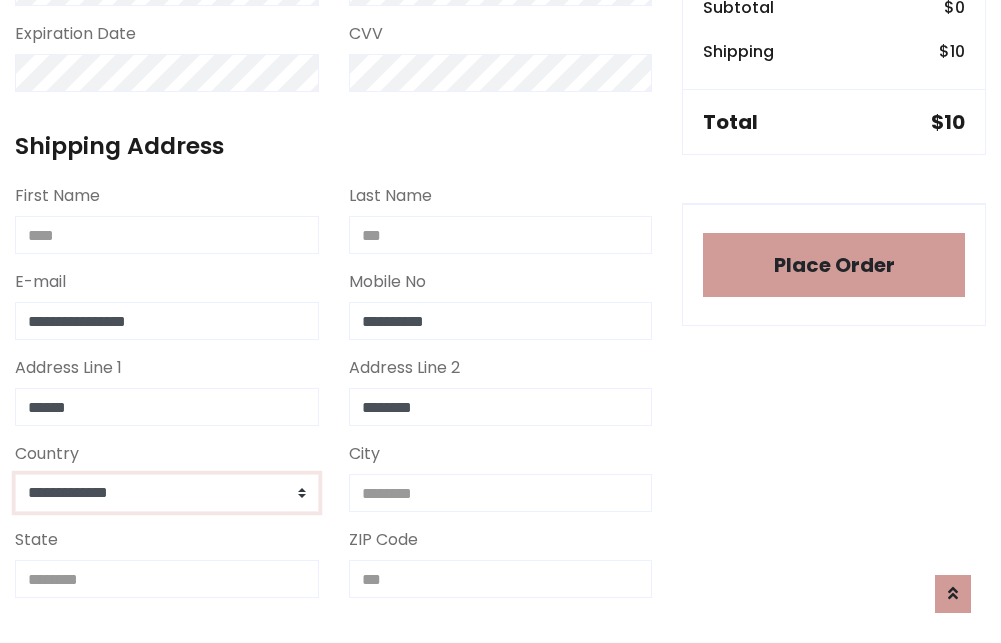 select on "*******" 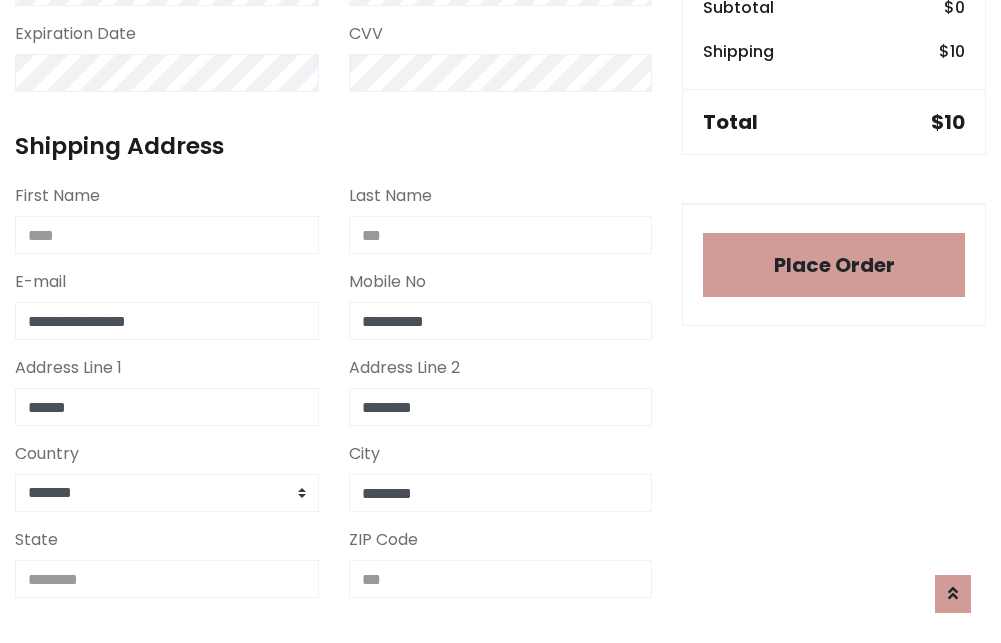 type on "********" 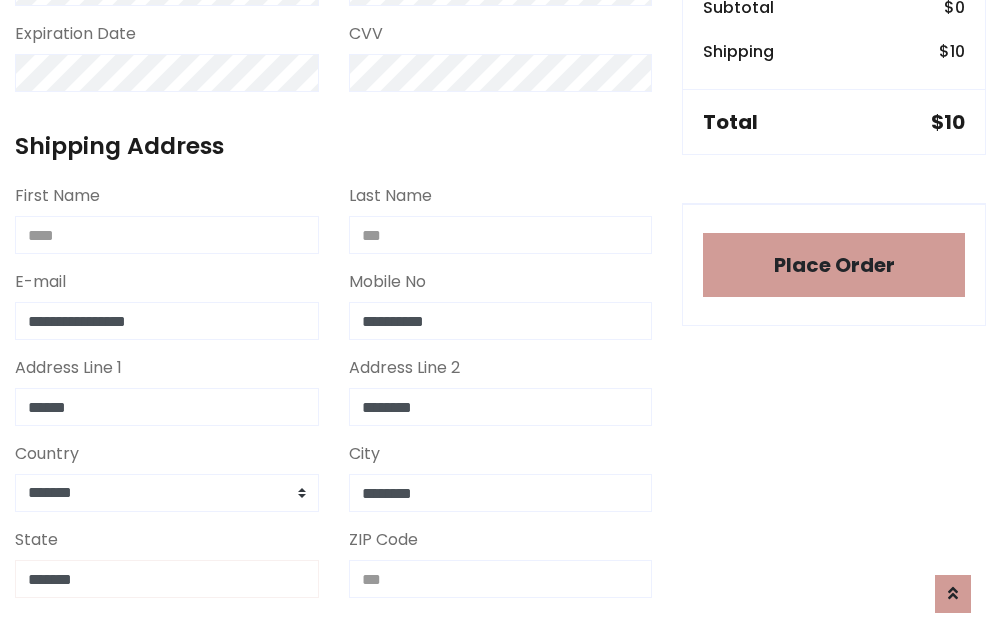type on "*******" 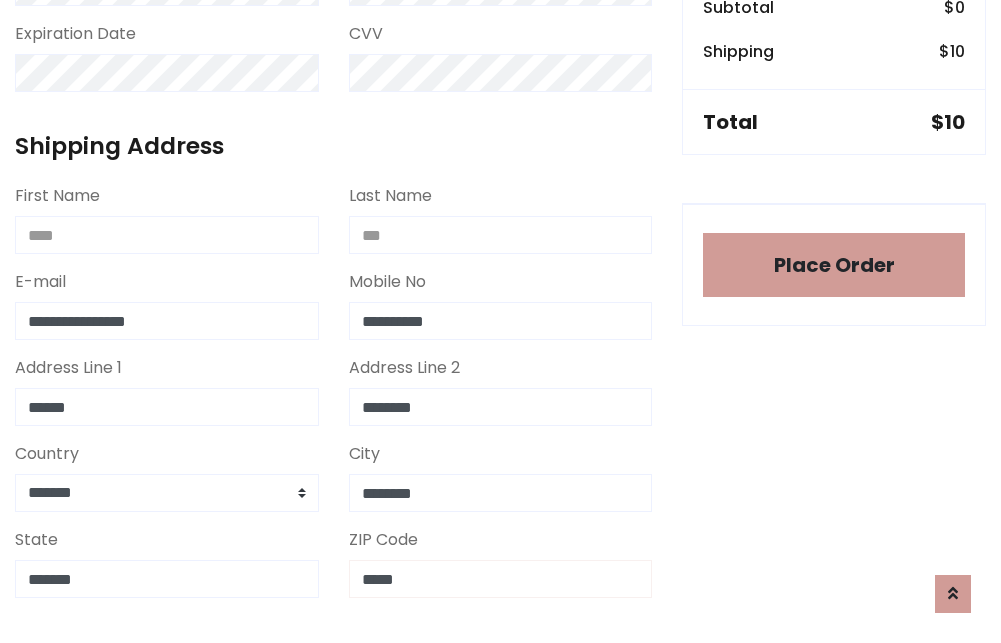 scroll, scrollTop: 403, scrollLeft: 0, axis: vertical 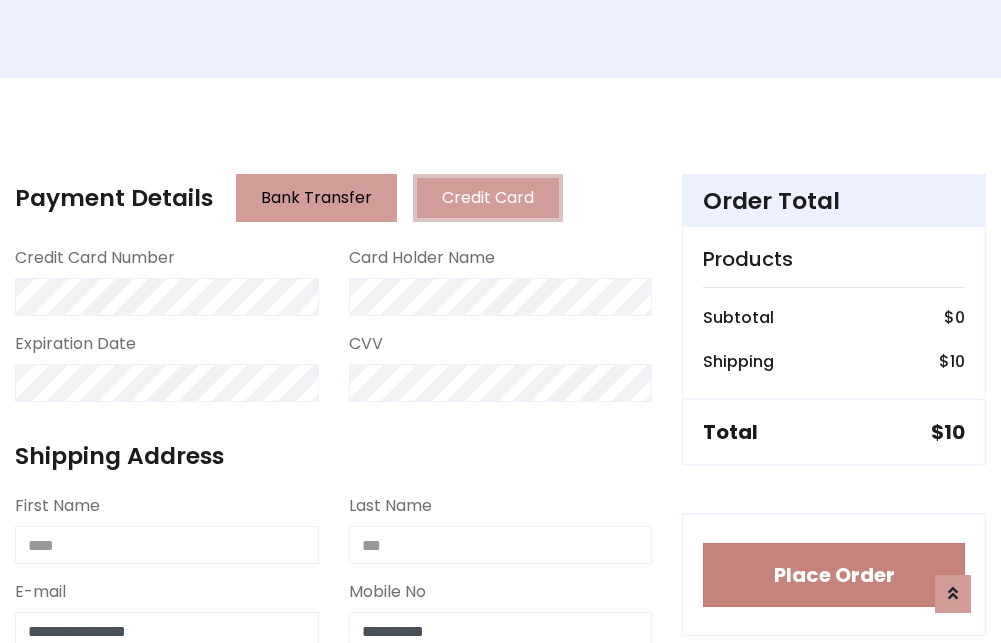 type on "*****" 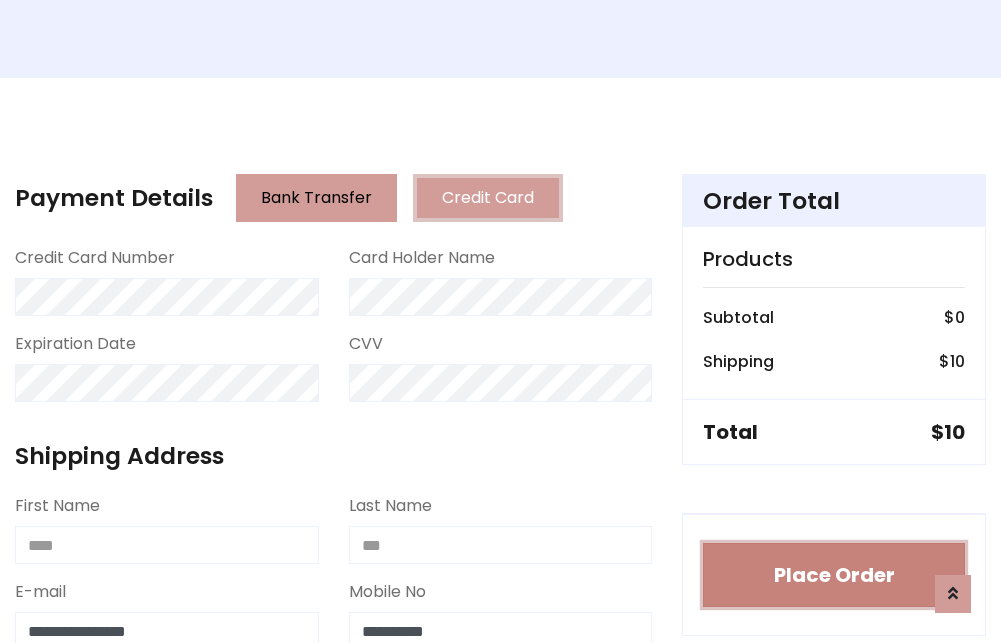 click on "Place Order" at bounding box center [834, 575] 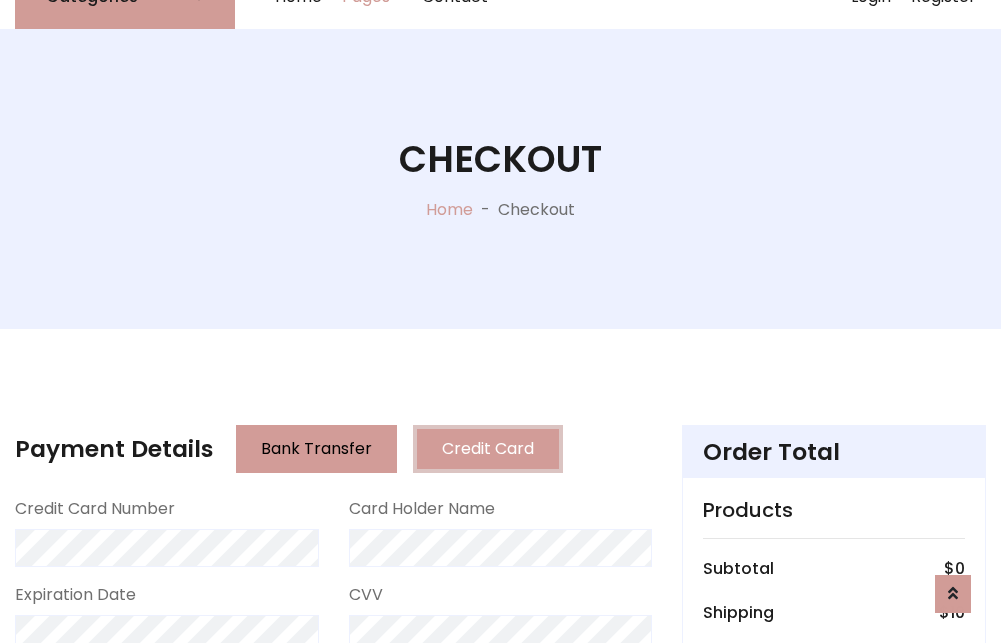 scroll, scrollTop: 0, scrollLeft: 0, axis: both 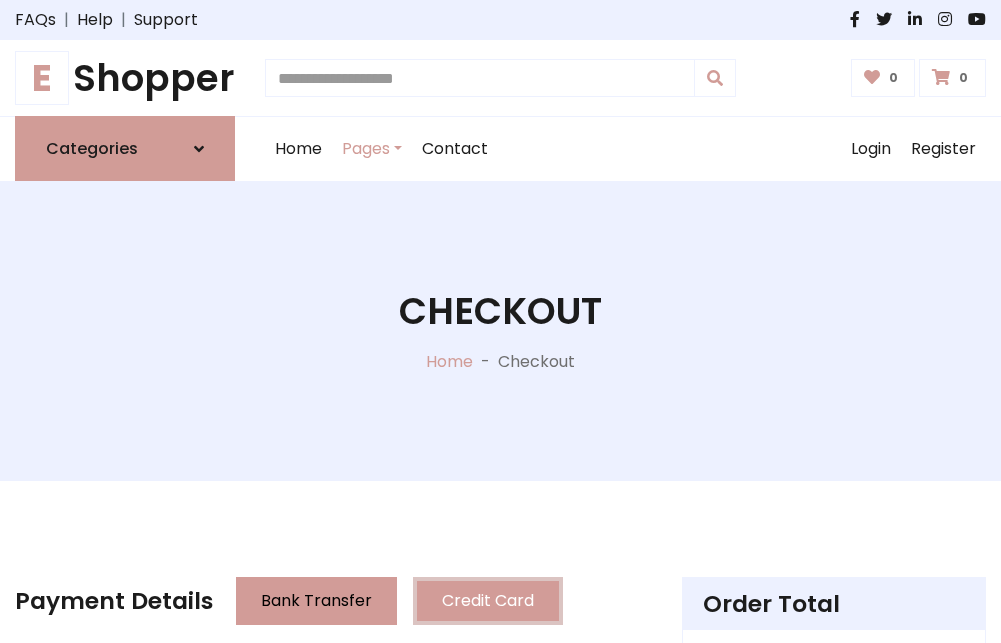 click on "E Shopper" at bounding box center (125, 78) 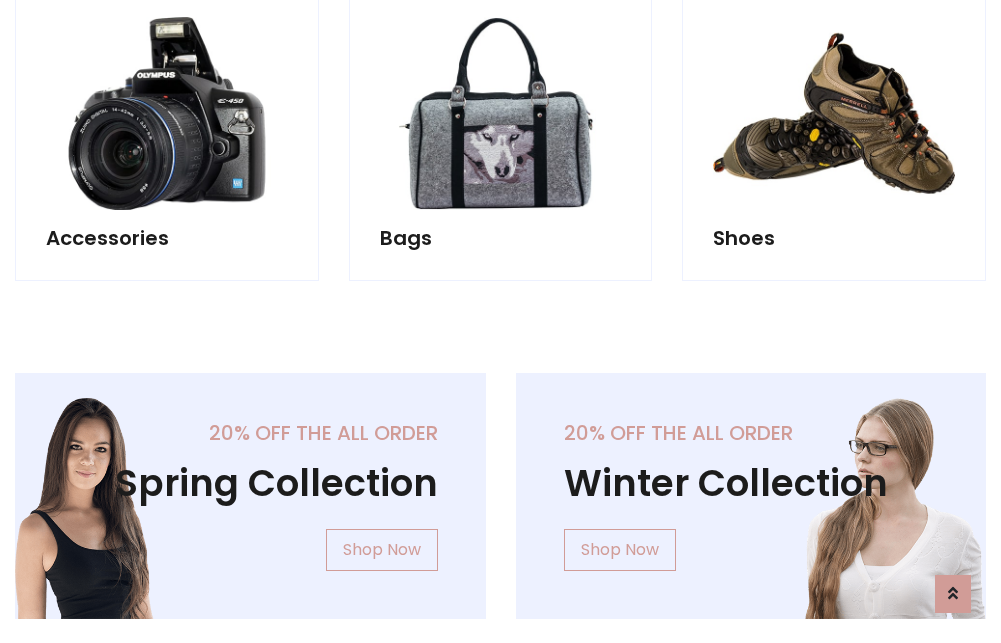 scroll, scrollTop: 770, scrollLeft: 0, axis: vertical 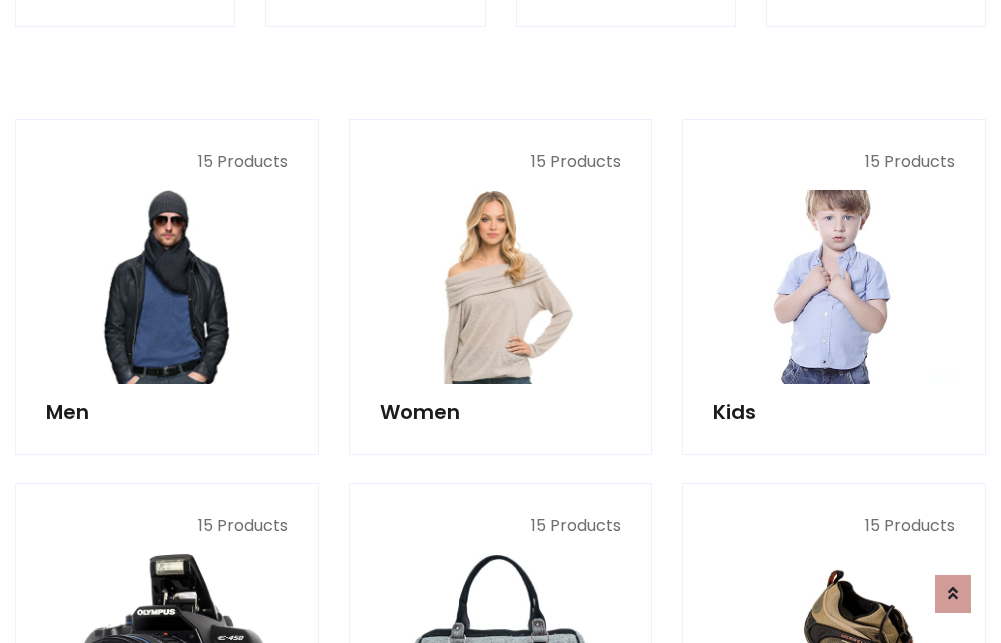 click at bounding box center (834, 287) 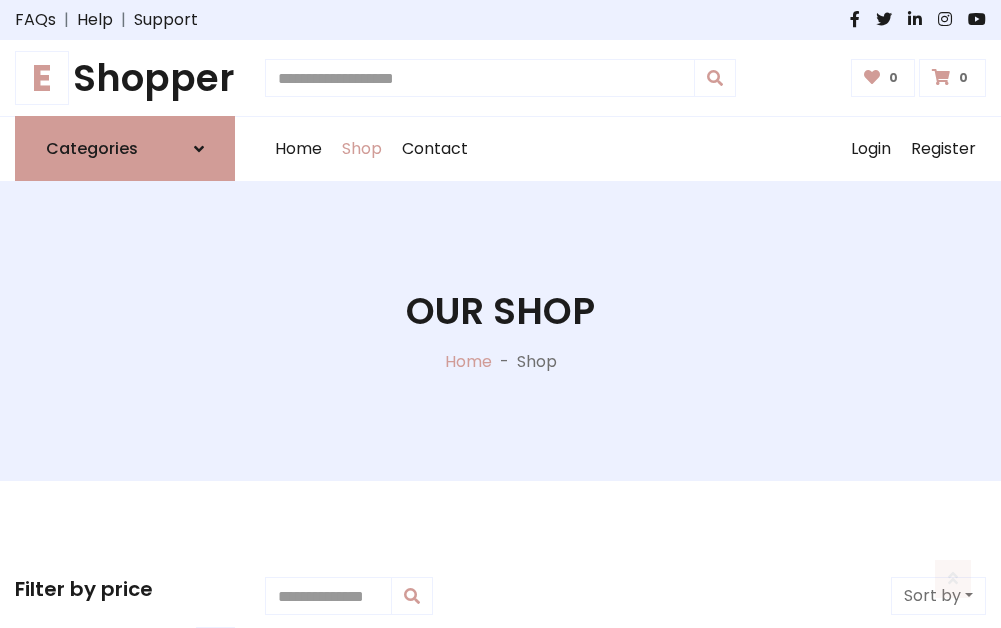 scroll, scrollTop: 549, scrollLeft: 0, axis: vertical 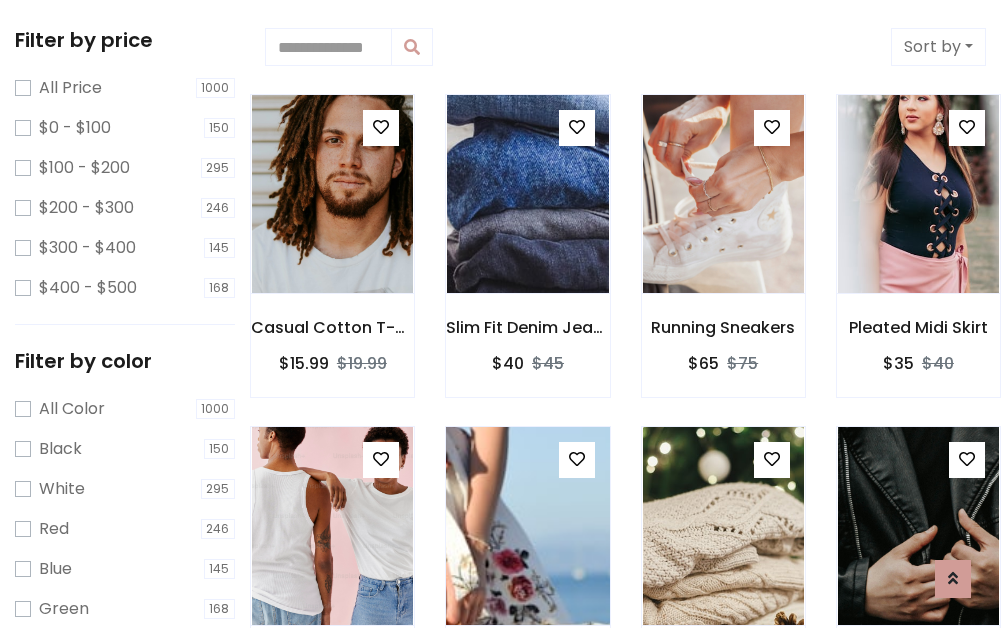 click at bounding box center [577, 459] 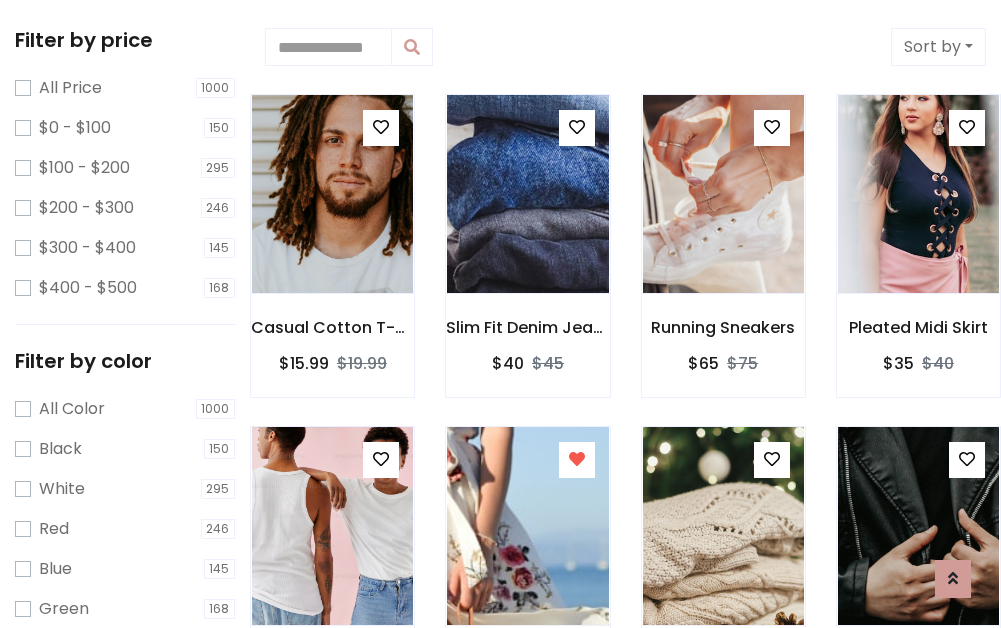 click at bounding box center (918, 857) 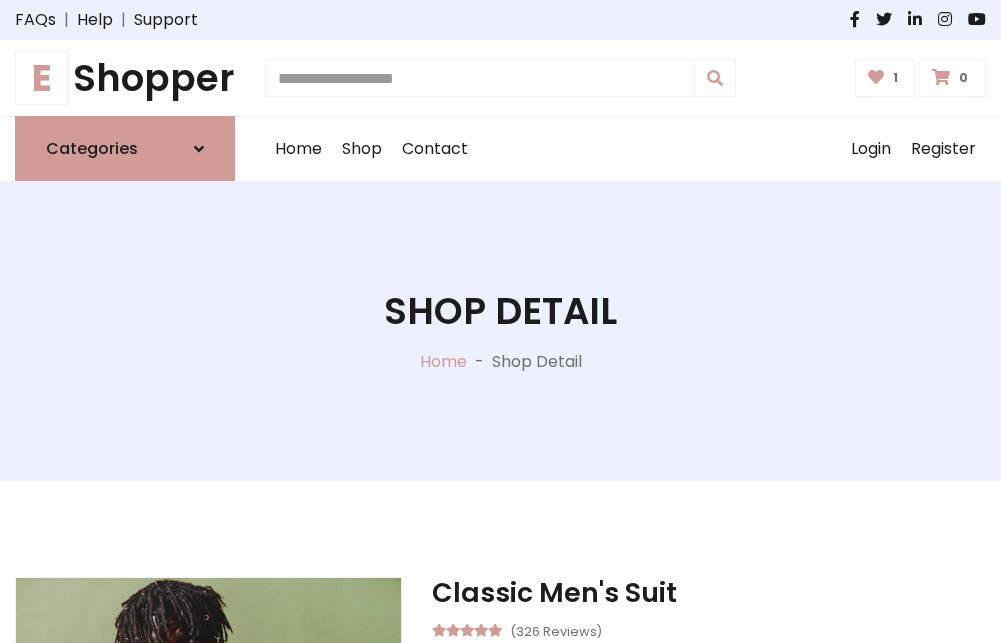 scroll, scrollTop: 262, scrollLeft: 0, axis: vertical 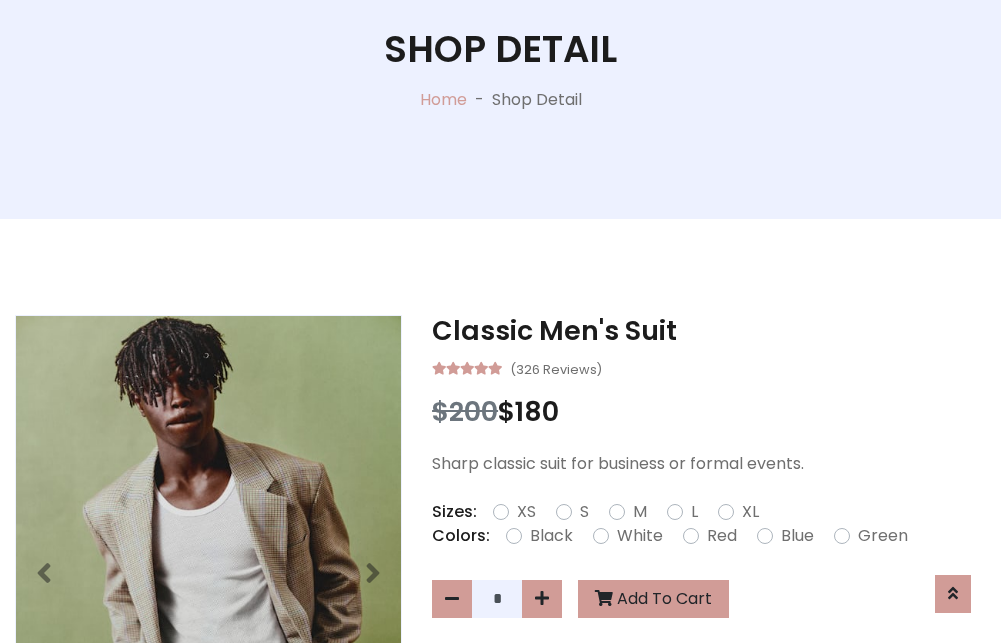 click on "XL" at bounding box center (750, 512) 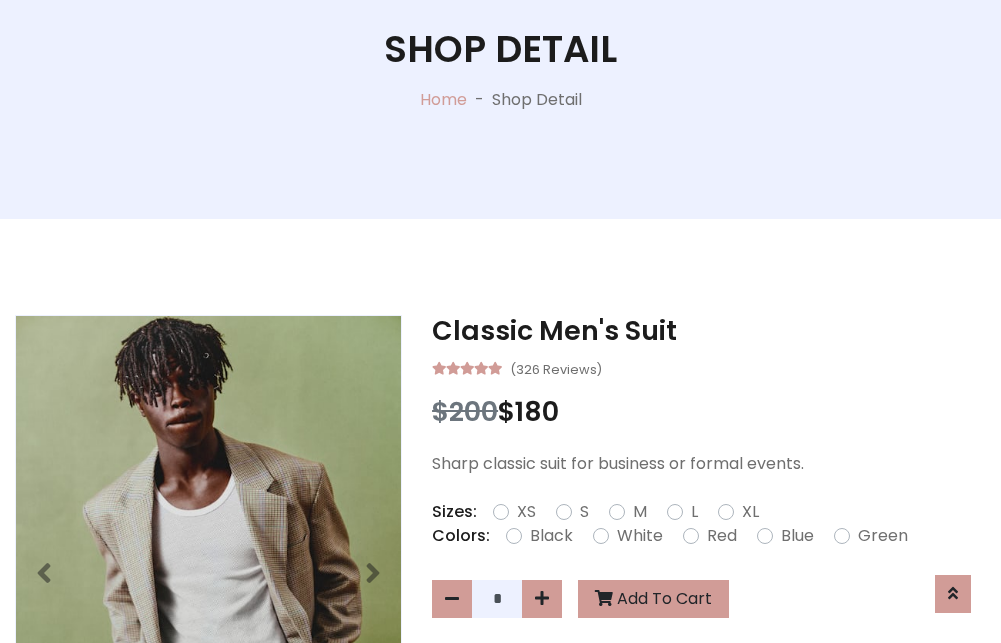 click on "Black" at bounding box center (551, 536) 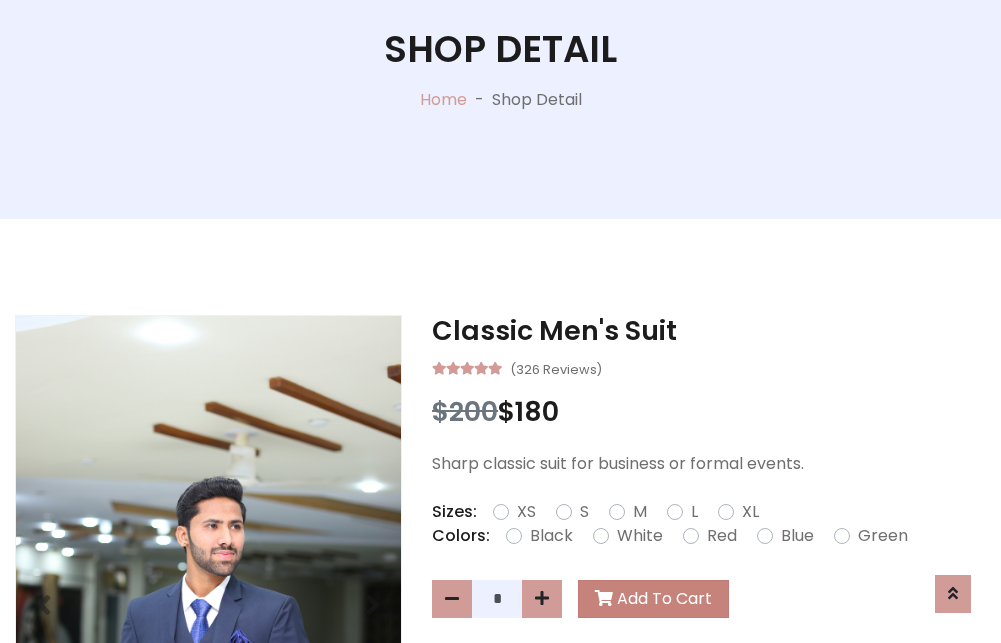 click on "Add To Cart" at bounding box center [653, 599] 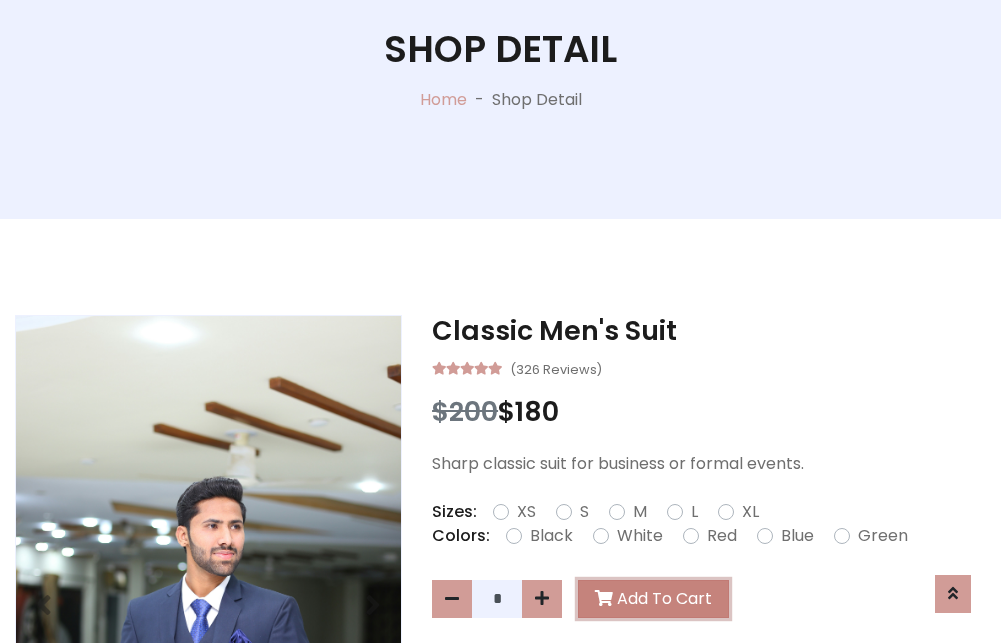 scroll, scrollTop: 0, scrollLeft: 0, axis: both 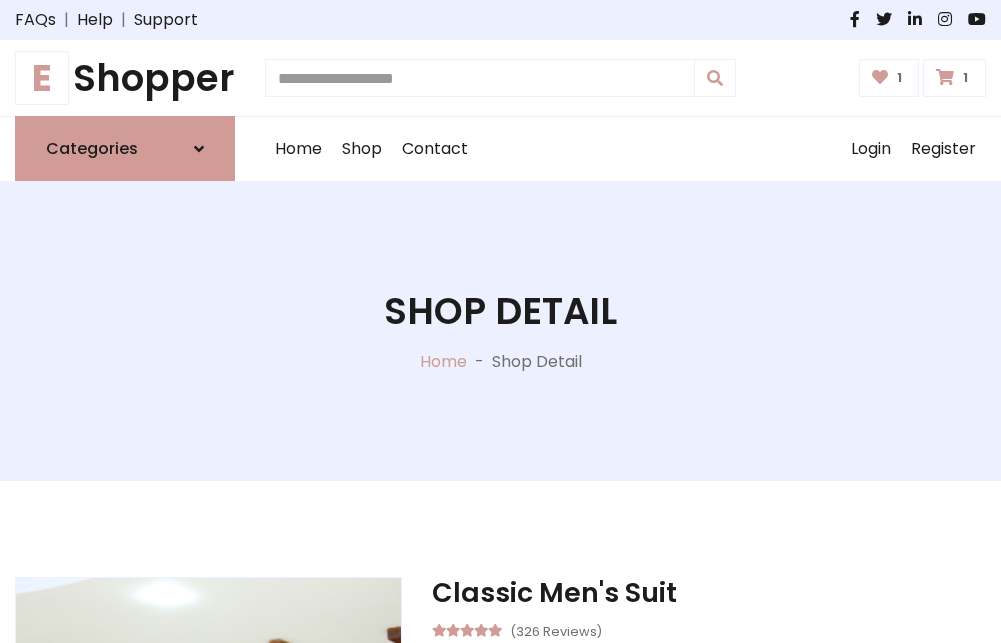 click at bounding box center (945, 77) 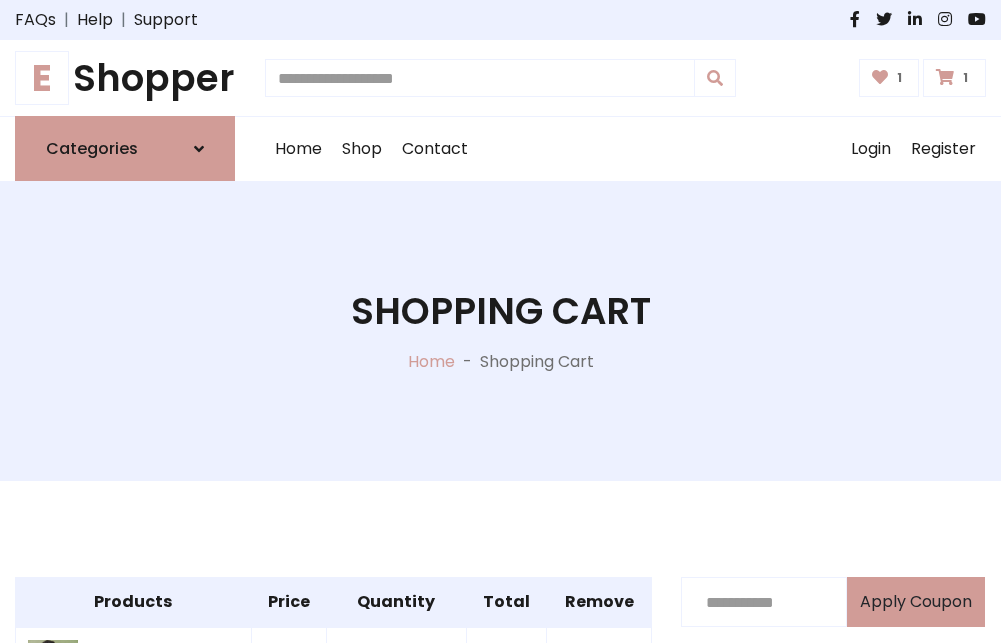 scroll, scrollTop: 570, scrollLeft: 0, axis: vertical 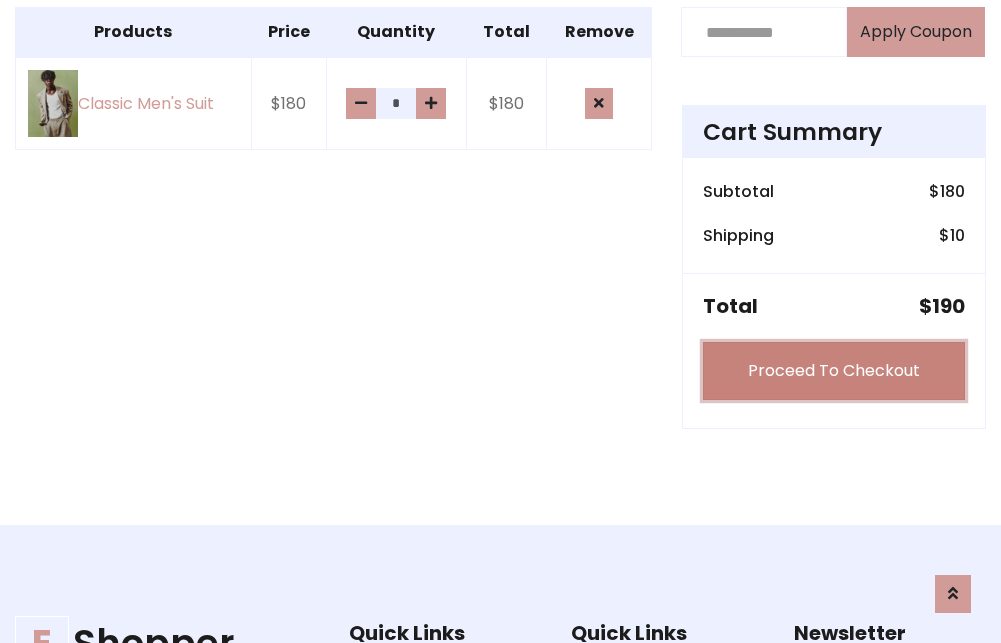 click on "Proceed To Checkout" at bounding box center (834, 371) 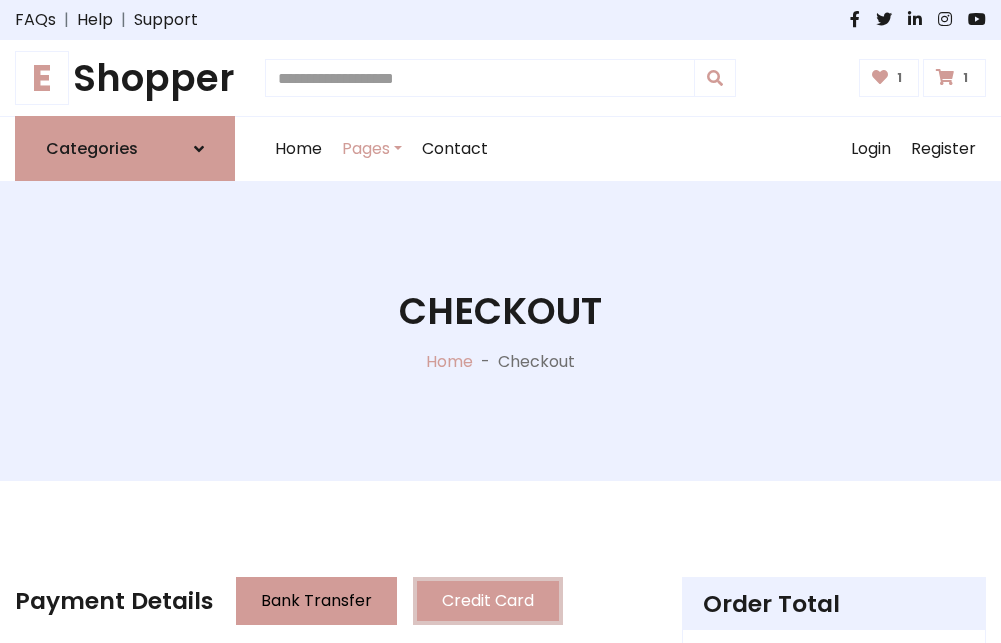 scroll, scrollTop: 201, scrollLeft: 0, axis: vertical 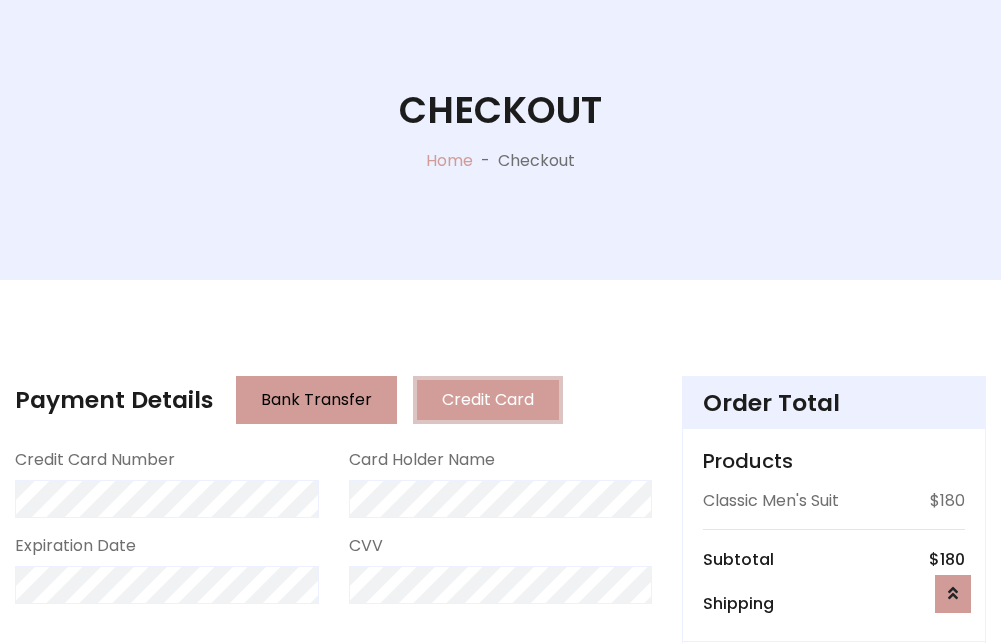click on "Go to shipping" at bounding box center (834, 817) 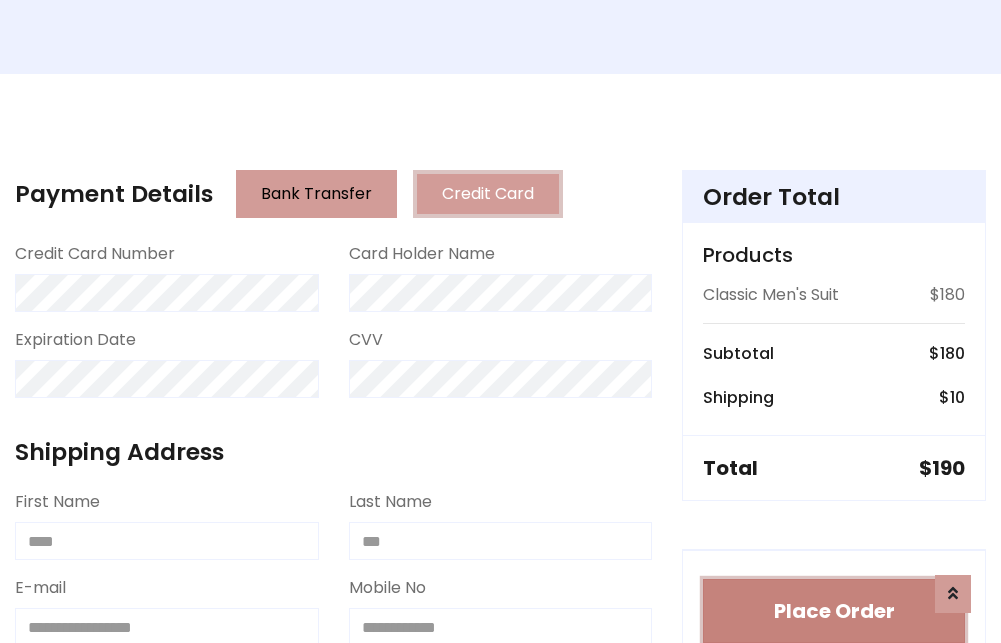 type 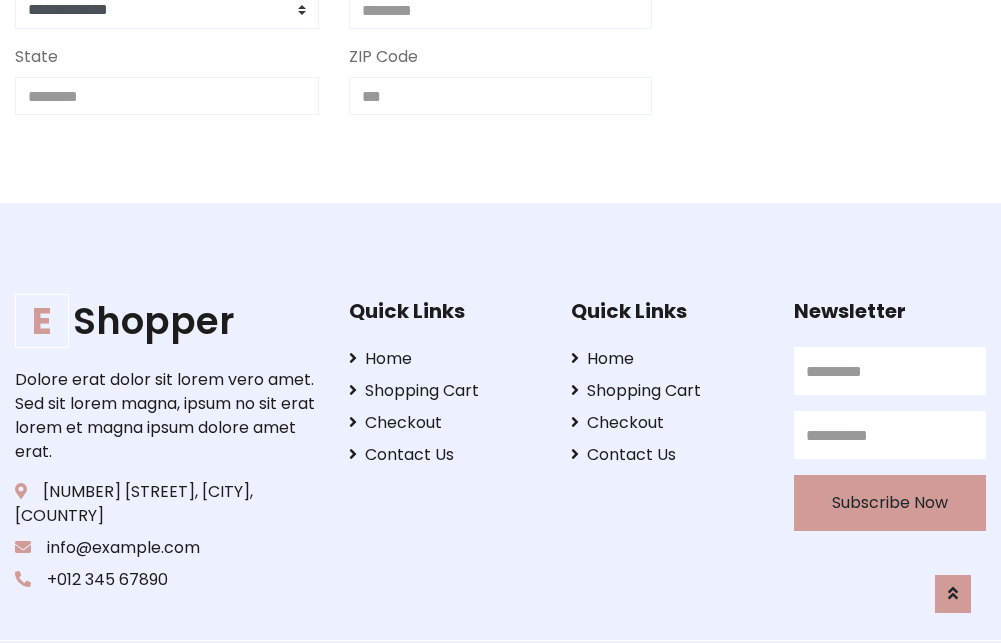 scroll, scrollTop: 713, scrollLeft: 0, axis: vertical 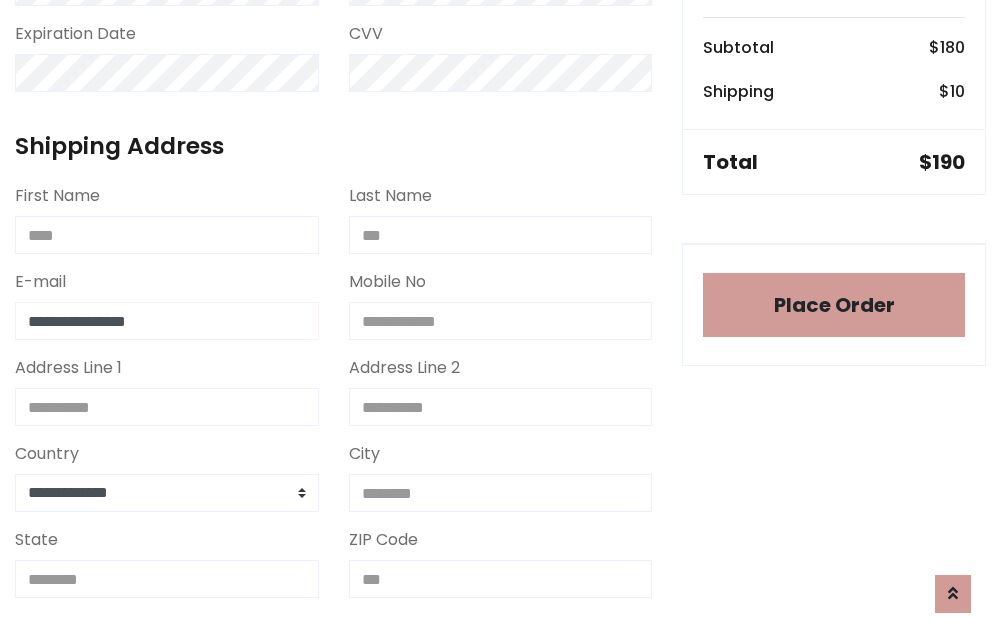 type on "**********" 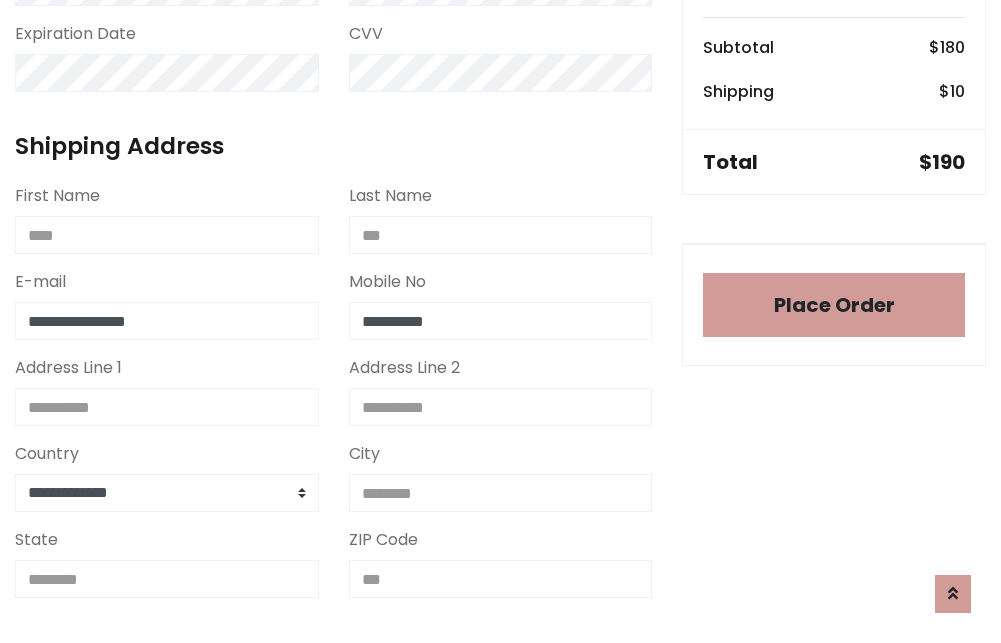 scroll, scrollTop: 573, scrollLeft: 0, axis: vertical 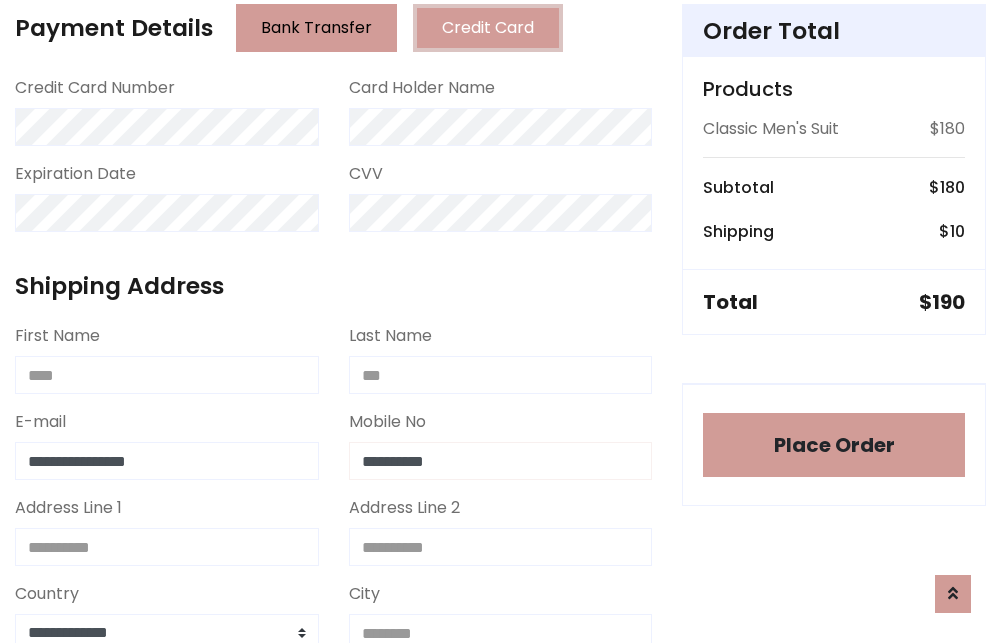 type on "**********" 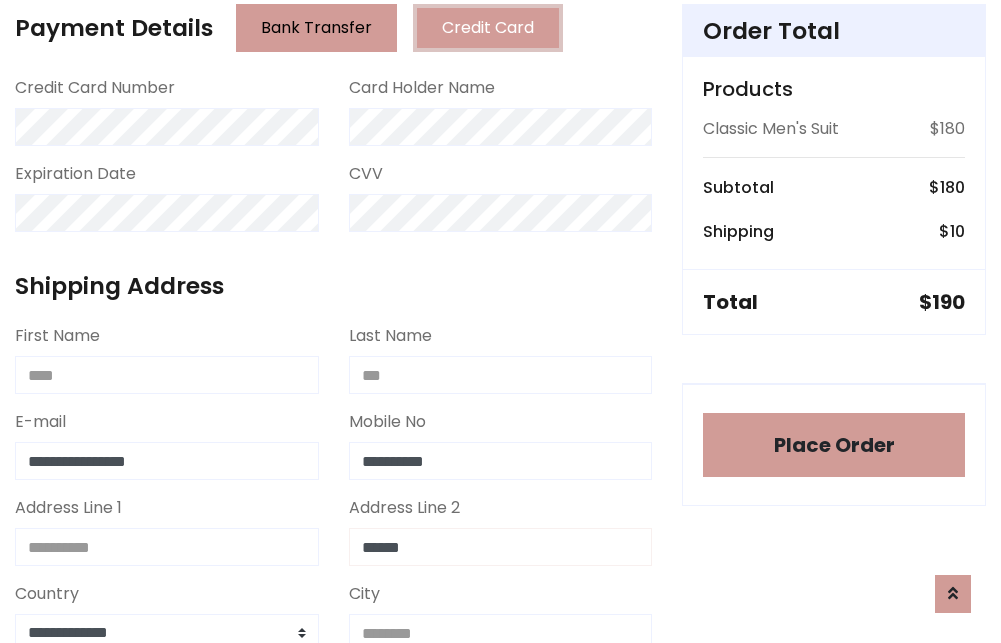 type on "******" 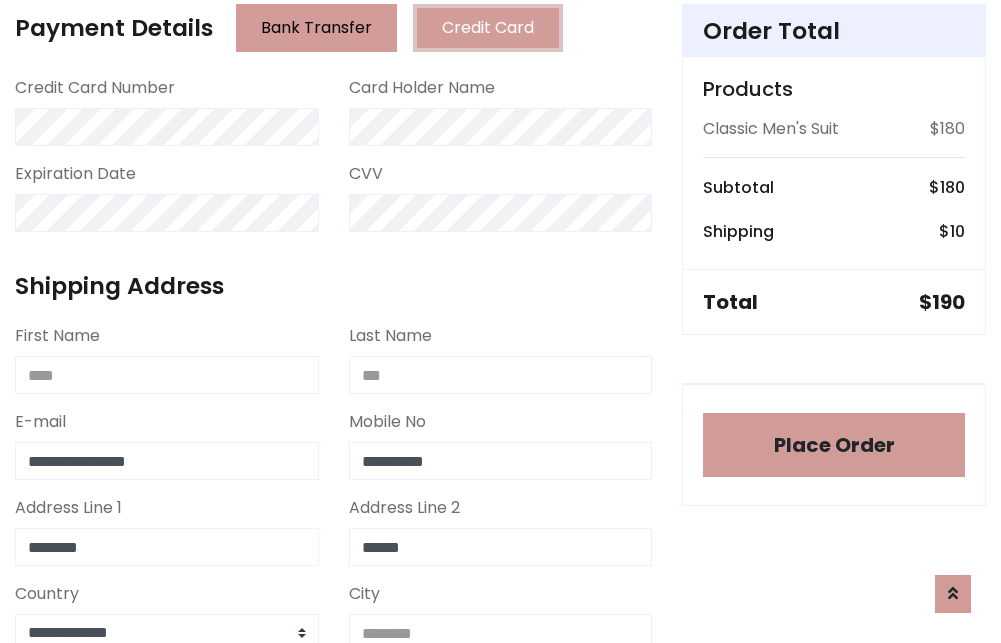 type on "********" 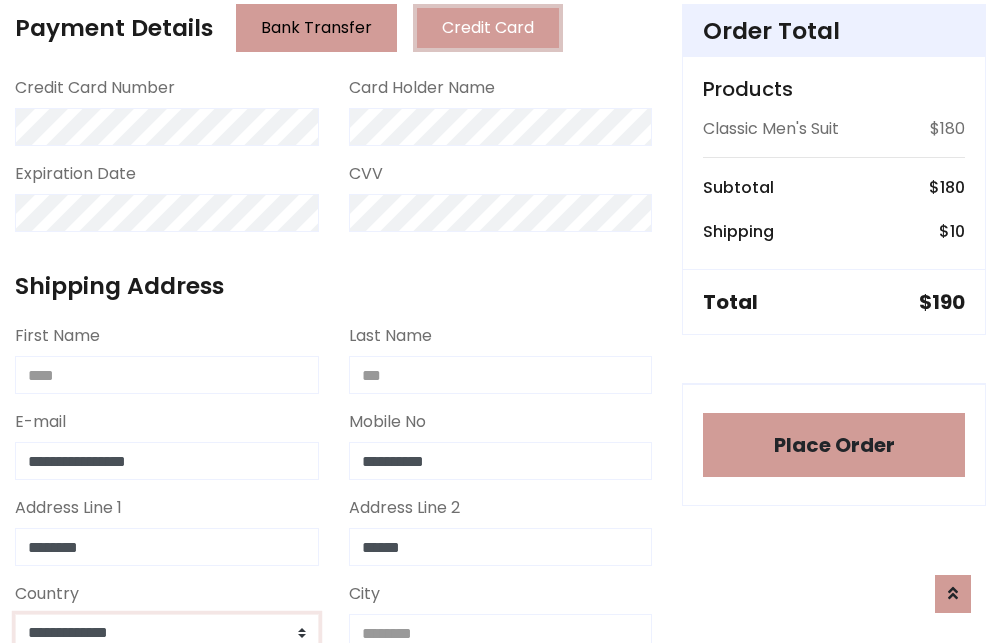select on "*******" 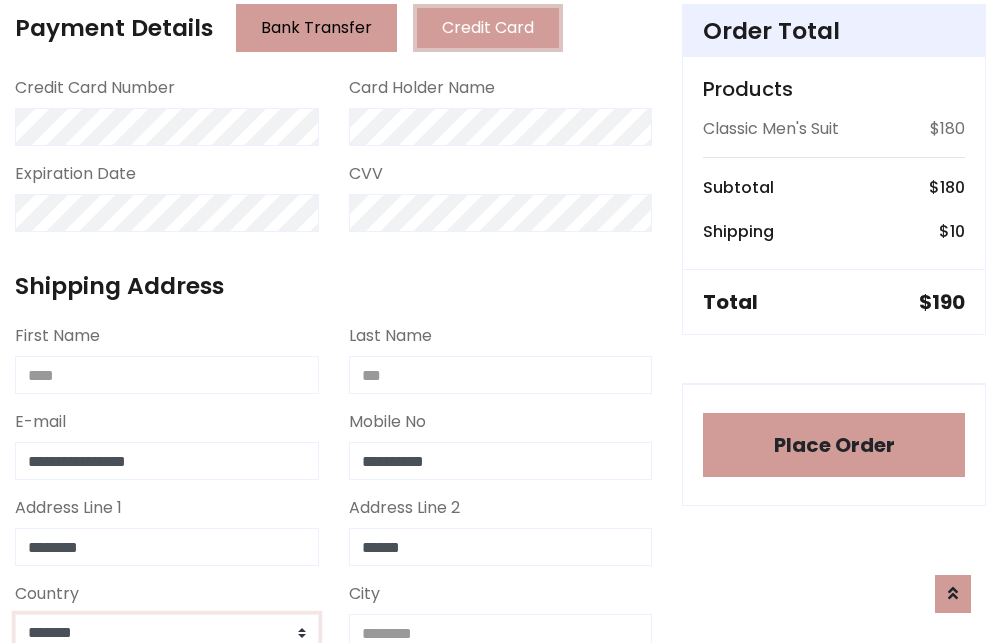 scroll, scrollTop: 583, scrollLeft: 0, axis: vertical 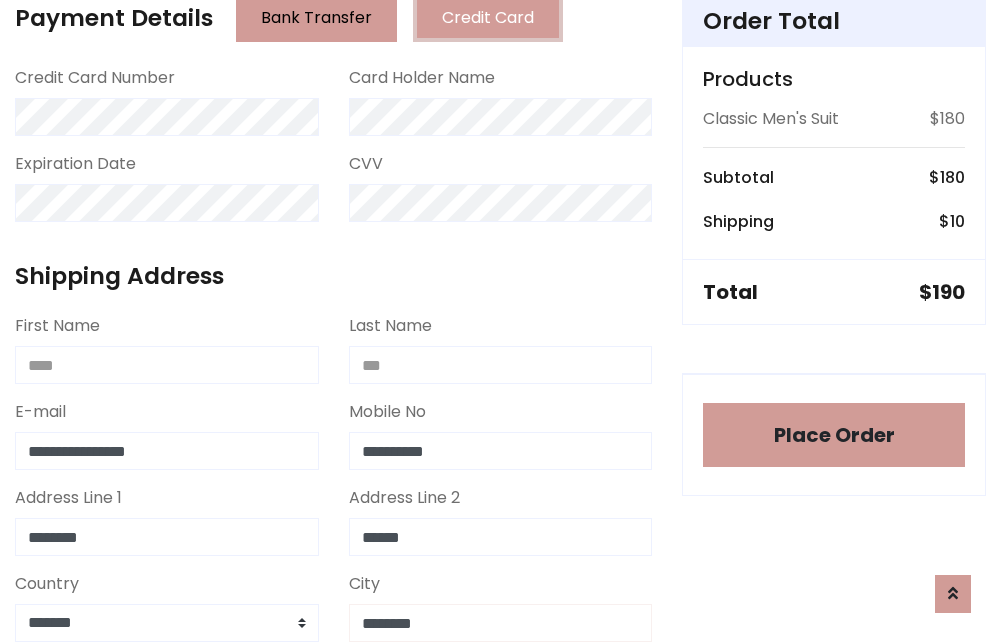 type on "********" 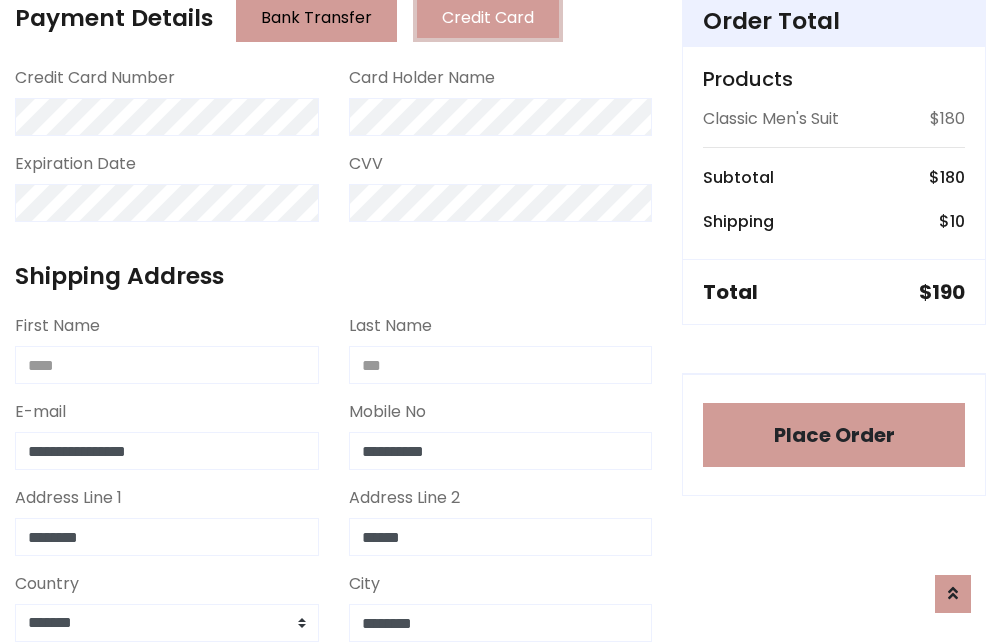 scroll, scrollTop: 971, scrollLeft: 0, axis: vertical 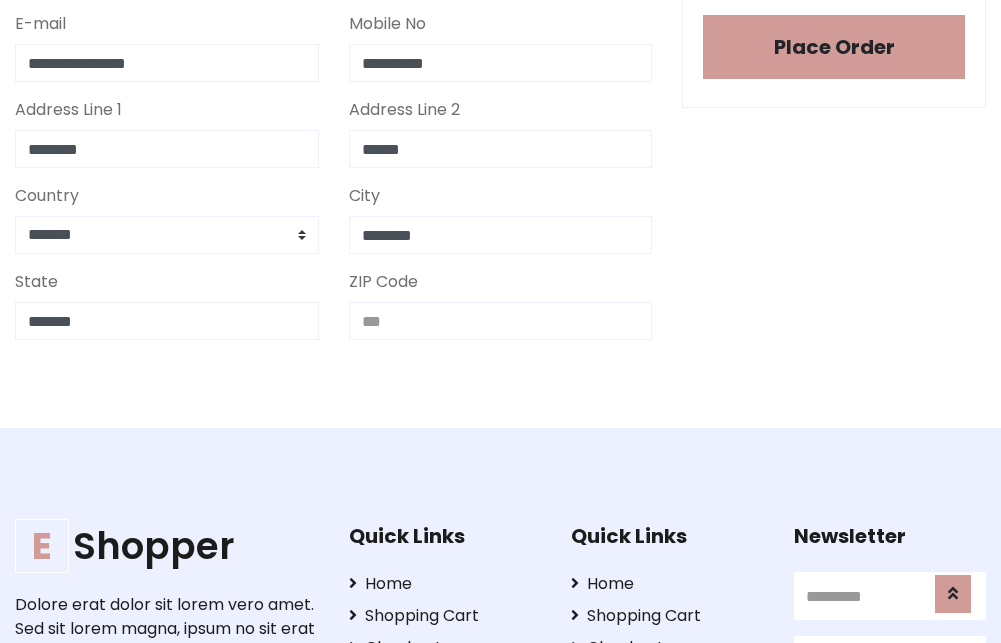 type on "*******" 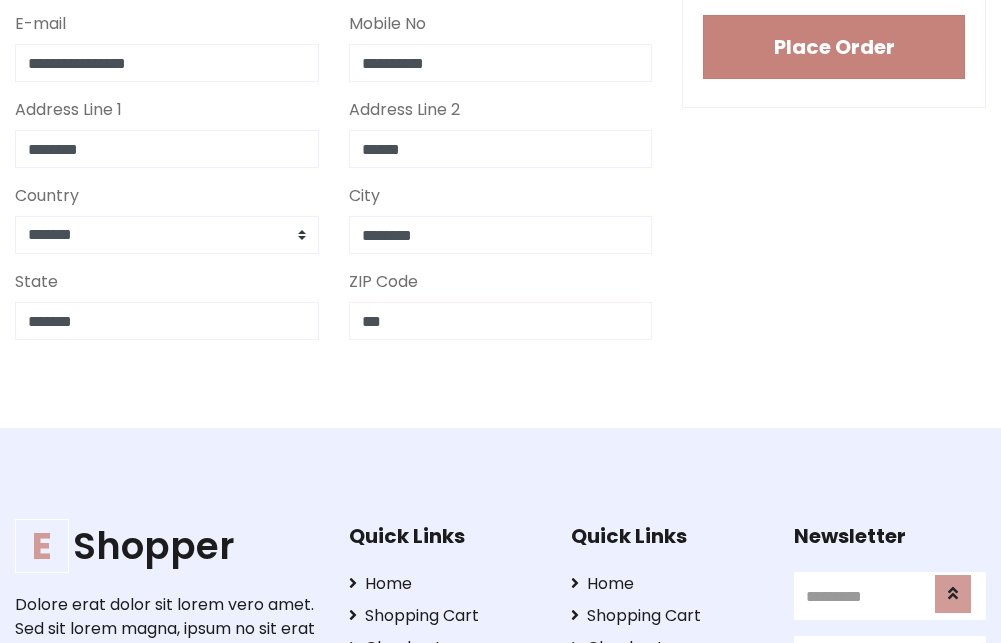 type on "***" 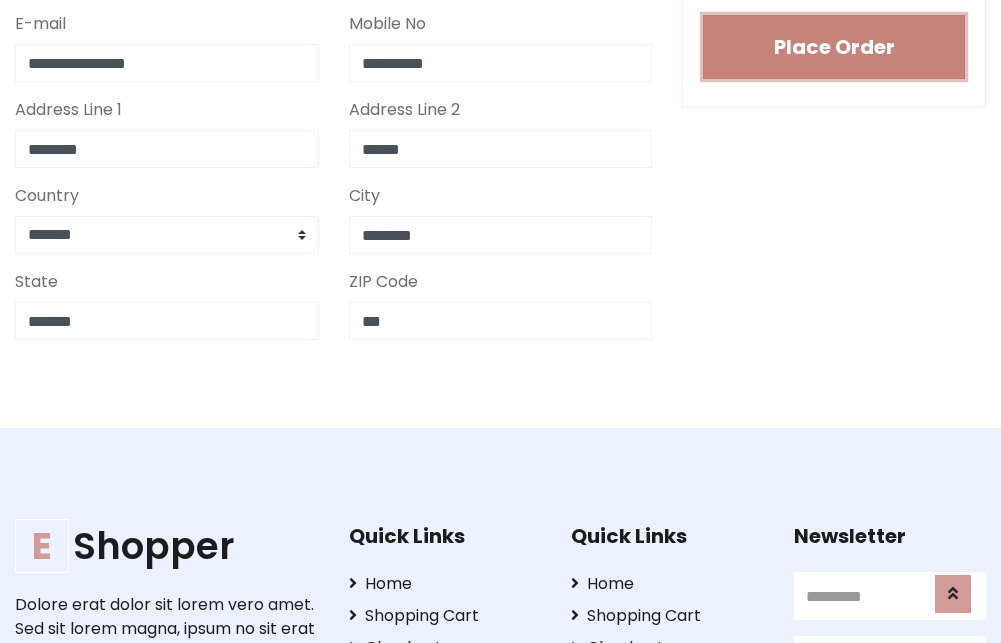 click on "Place Order" at bounding box center [834, 47] 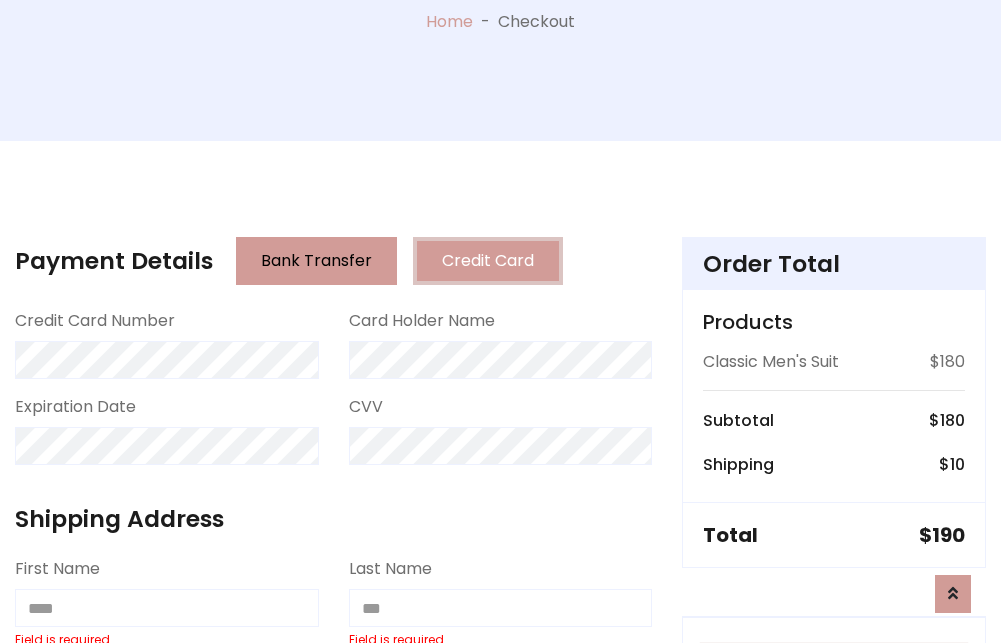 scroll, scrollTop: 0, scrollLeft: 0, axis: both 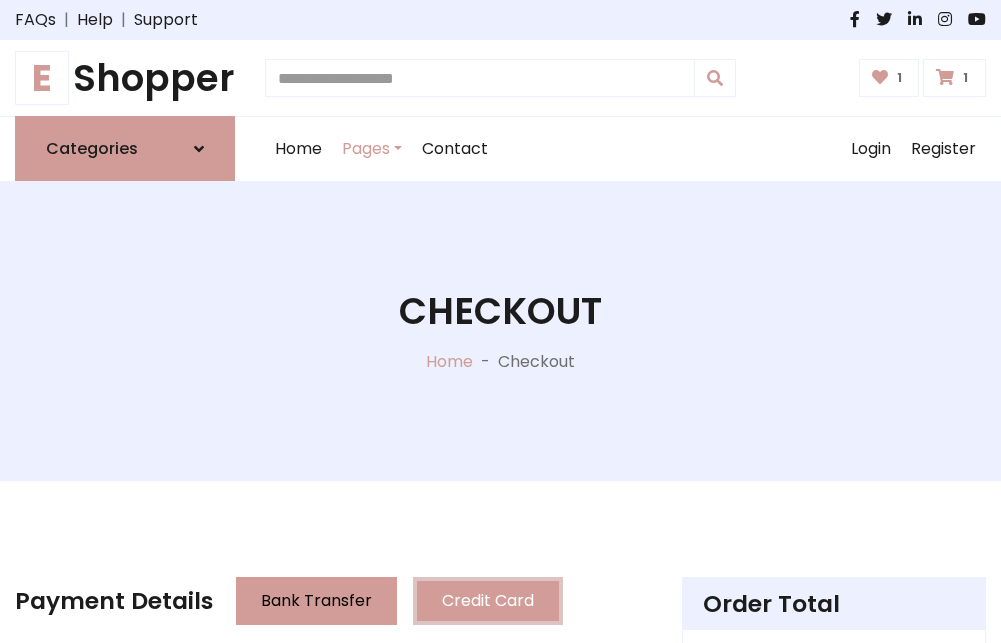 click on "E" at bounding box center (42, 78) 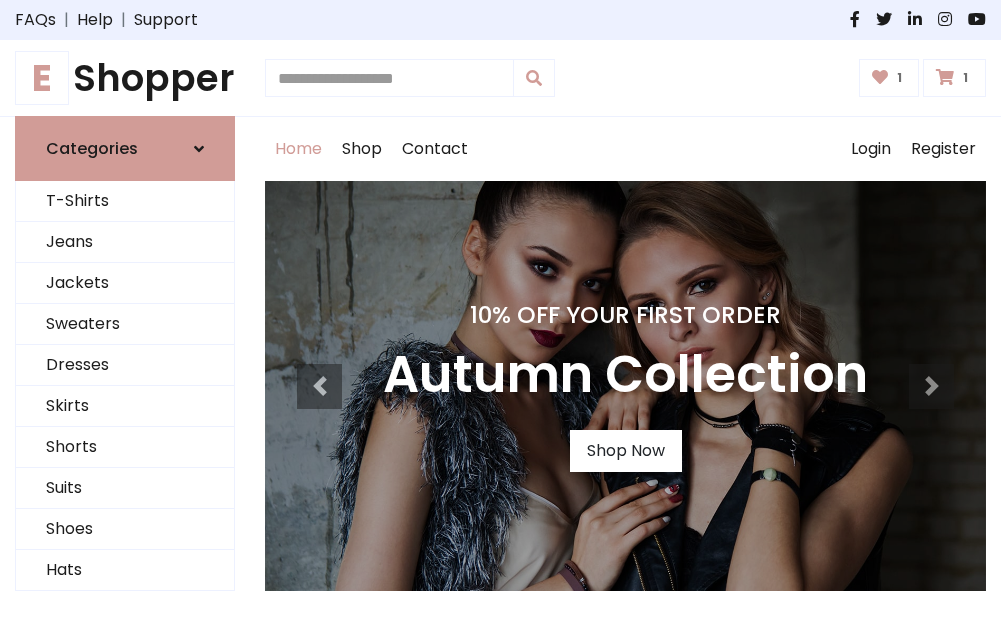 scroll, scrollTop: 0, scrollLeft: 0, axis: both 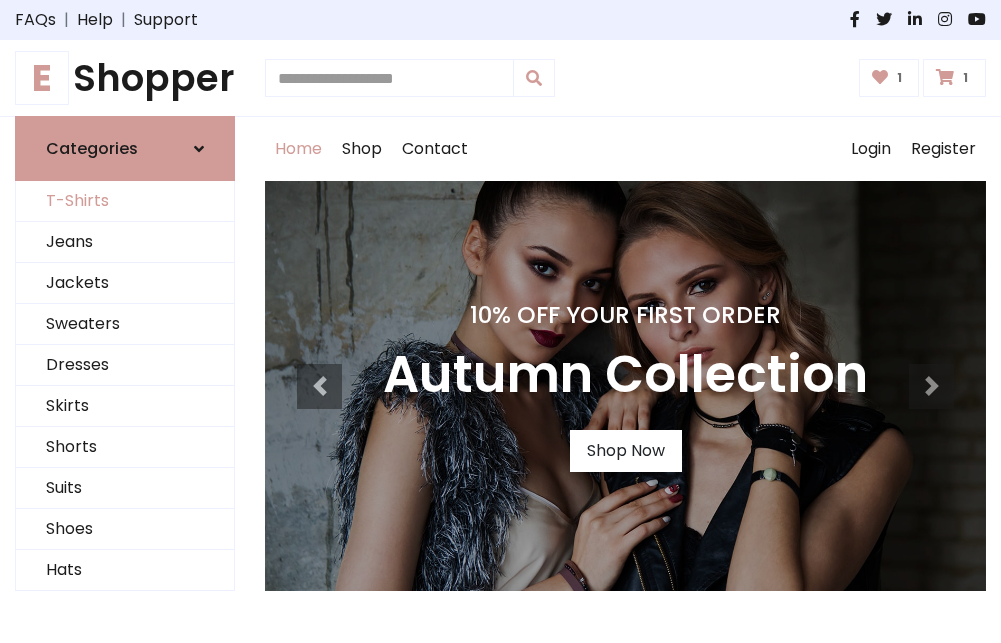click on "T-Shirts" at bounding box center [125, 201] 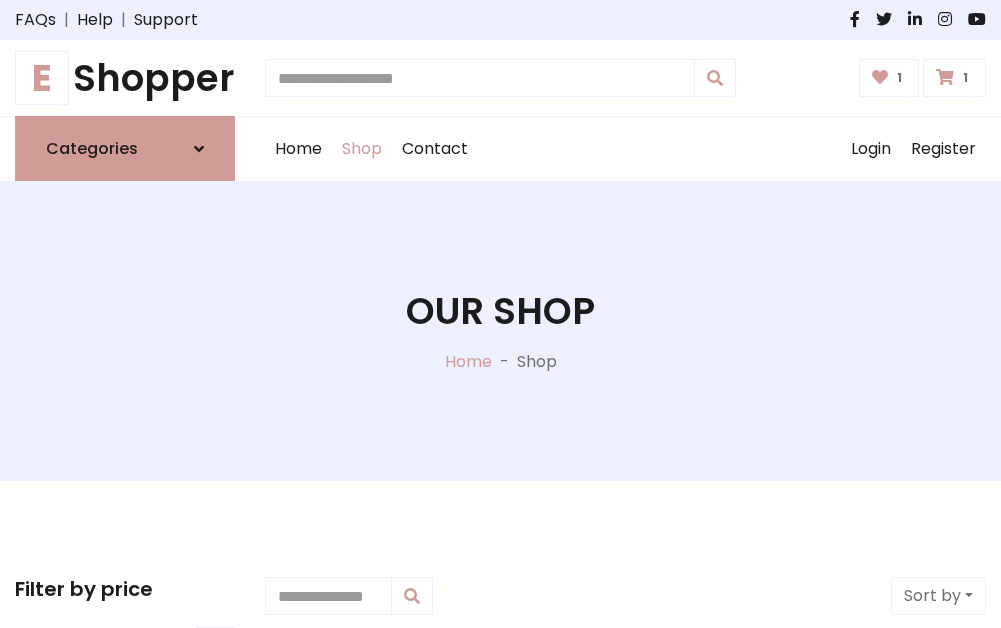 scroll, scrollTop: 0, scrollLeft: 0, axis: both 